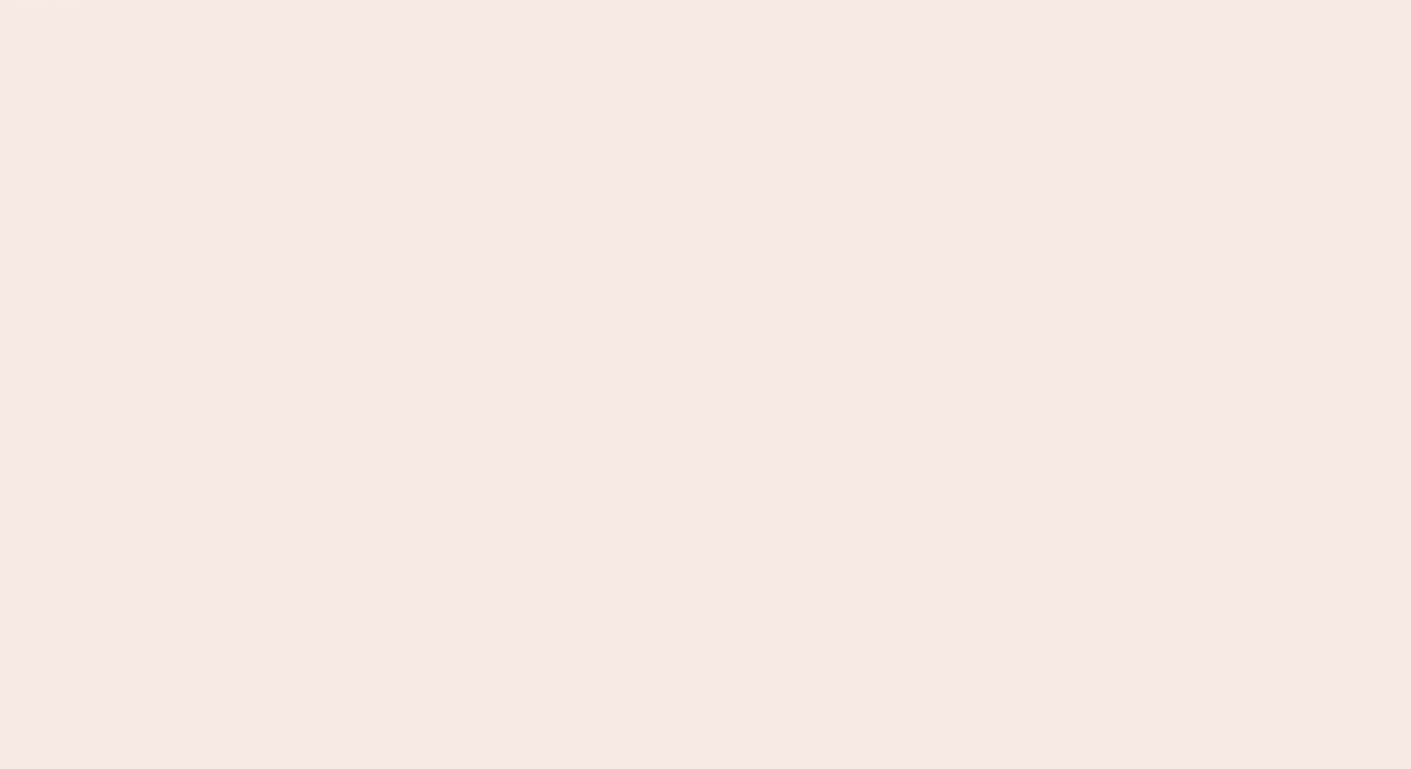 scroll, scrollTop: 0, scrollLeft: 0, axis: both 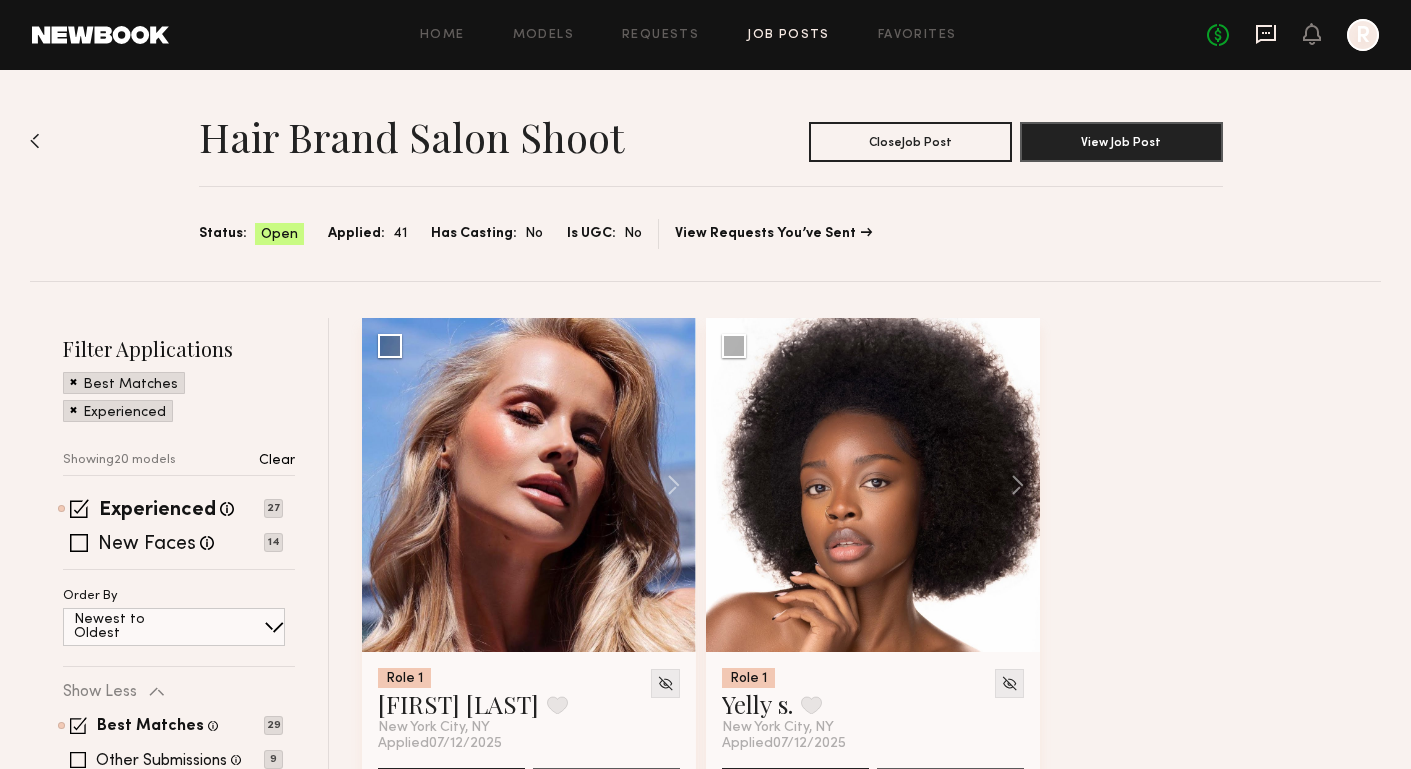 click 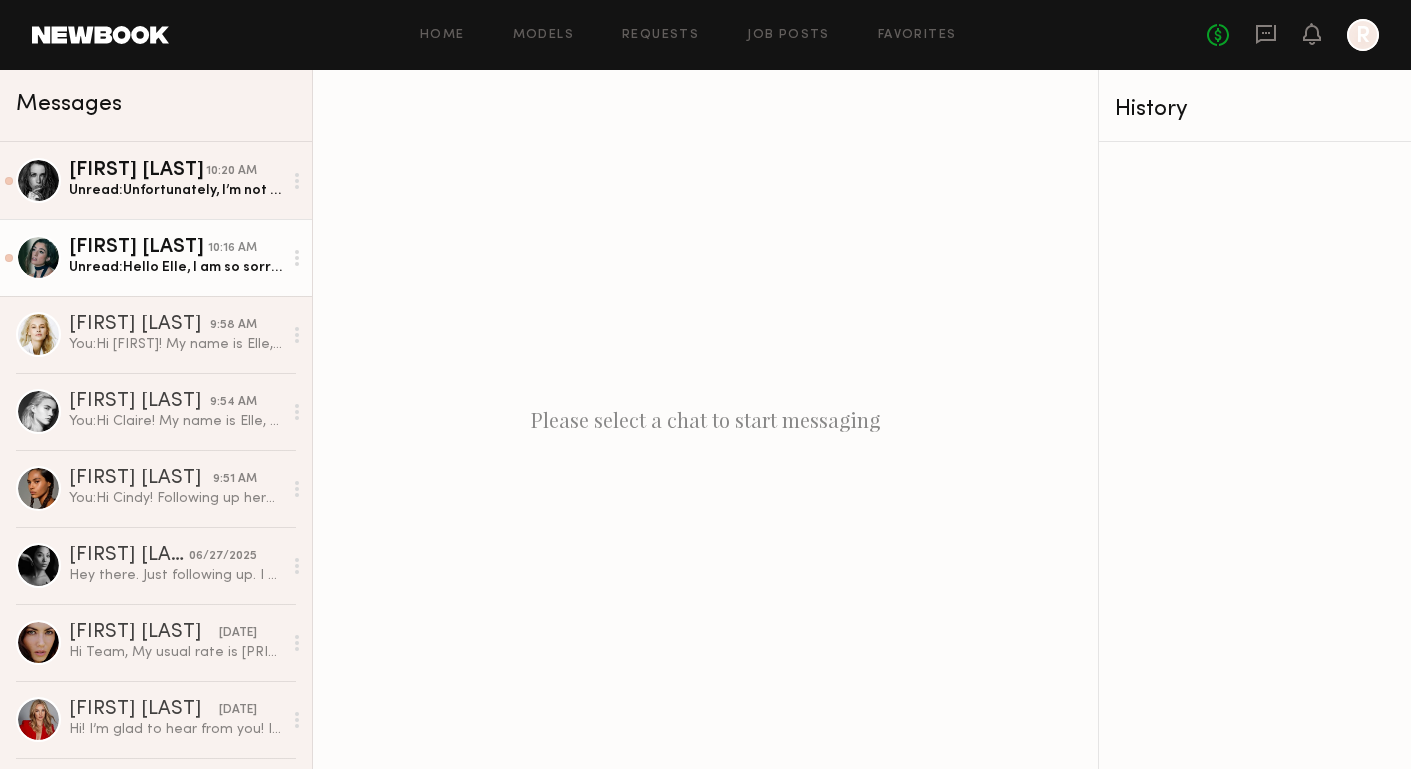 click on "[FIRST] [LAST] [TIME] [STATUS]: Hello [FIRST], I am so sorry to inform you that I won’t be in [CITY] tomorrow…best of luck with the shoot!" 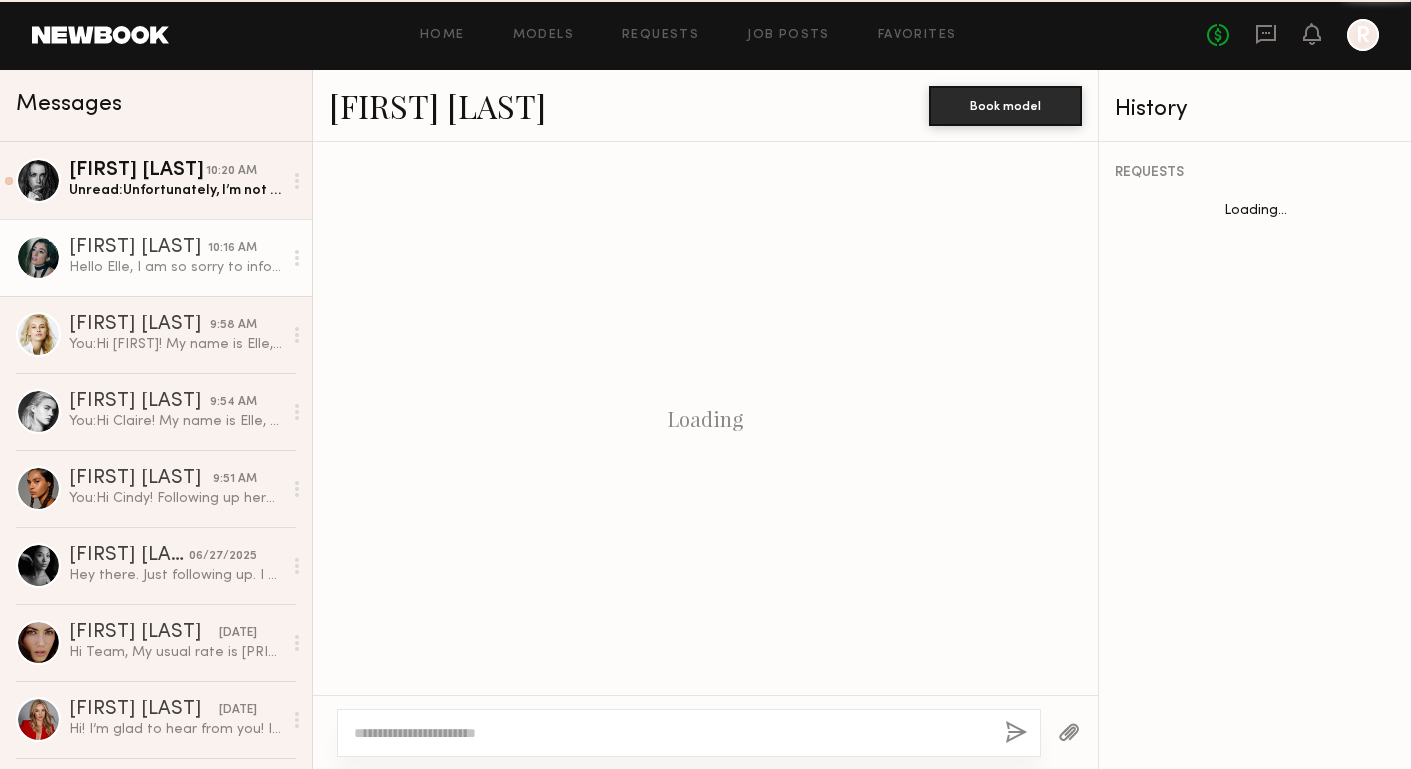scroll, scrollTop: 775, scrollLeft: 0, axis: vertical 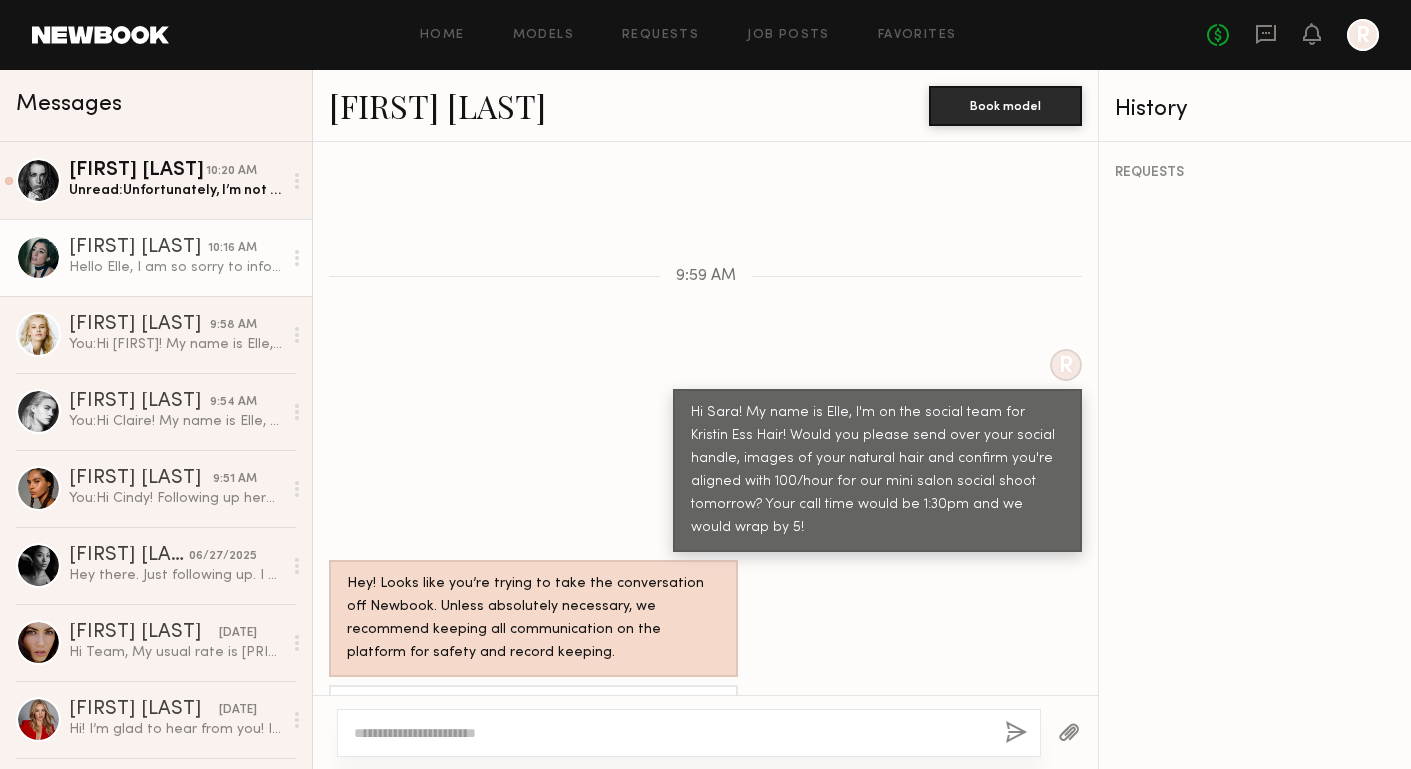 click on "Hello Elle, I am so sorry to inform you that I won’t be in [CITY] tomorrow…best of luck with the shoot!" 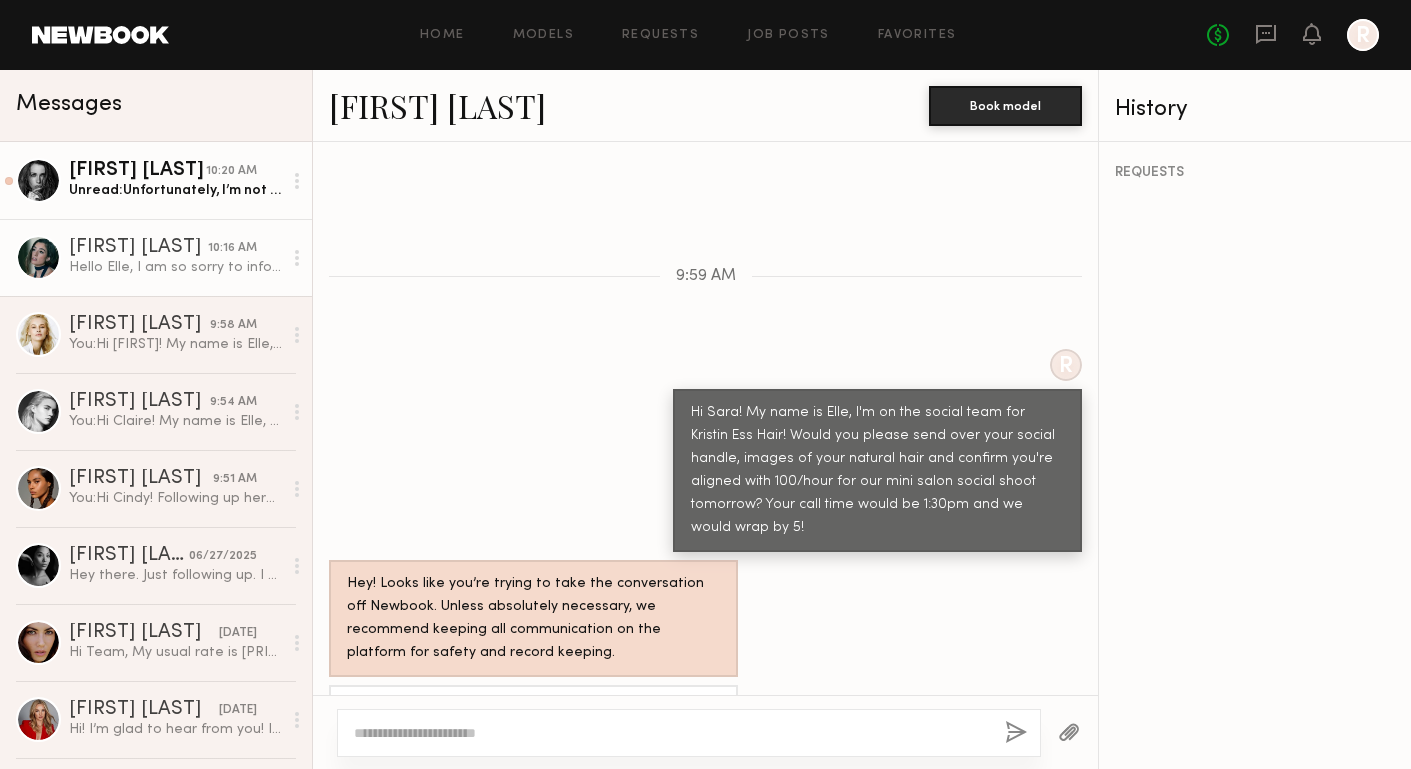 click on "Kristina T. 10:20 AM Unread:  Unfortunately, I’m not available tomorrow, but would love to work with you any other time 😊" 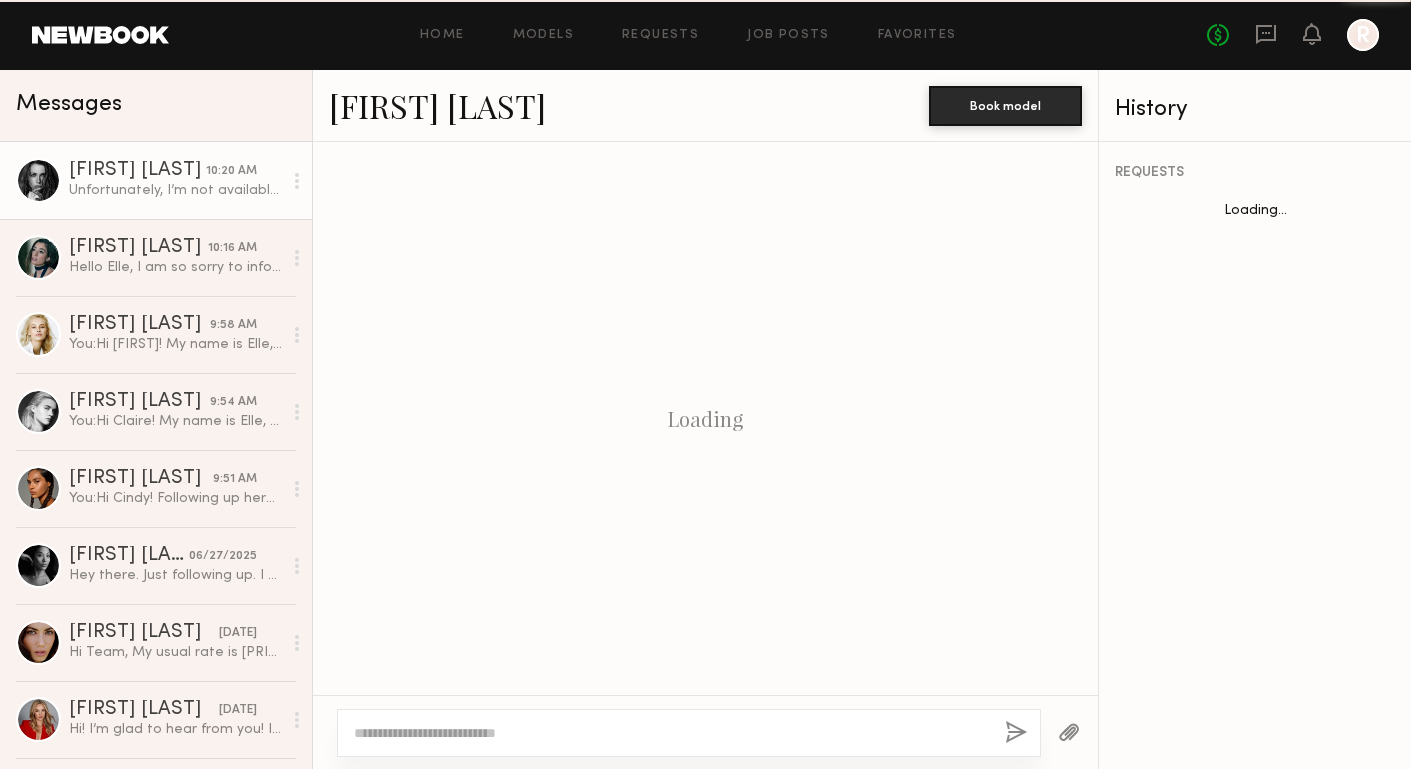 scroll, scrollTop: 958, scrollLeft: 0, axis: vertical 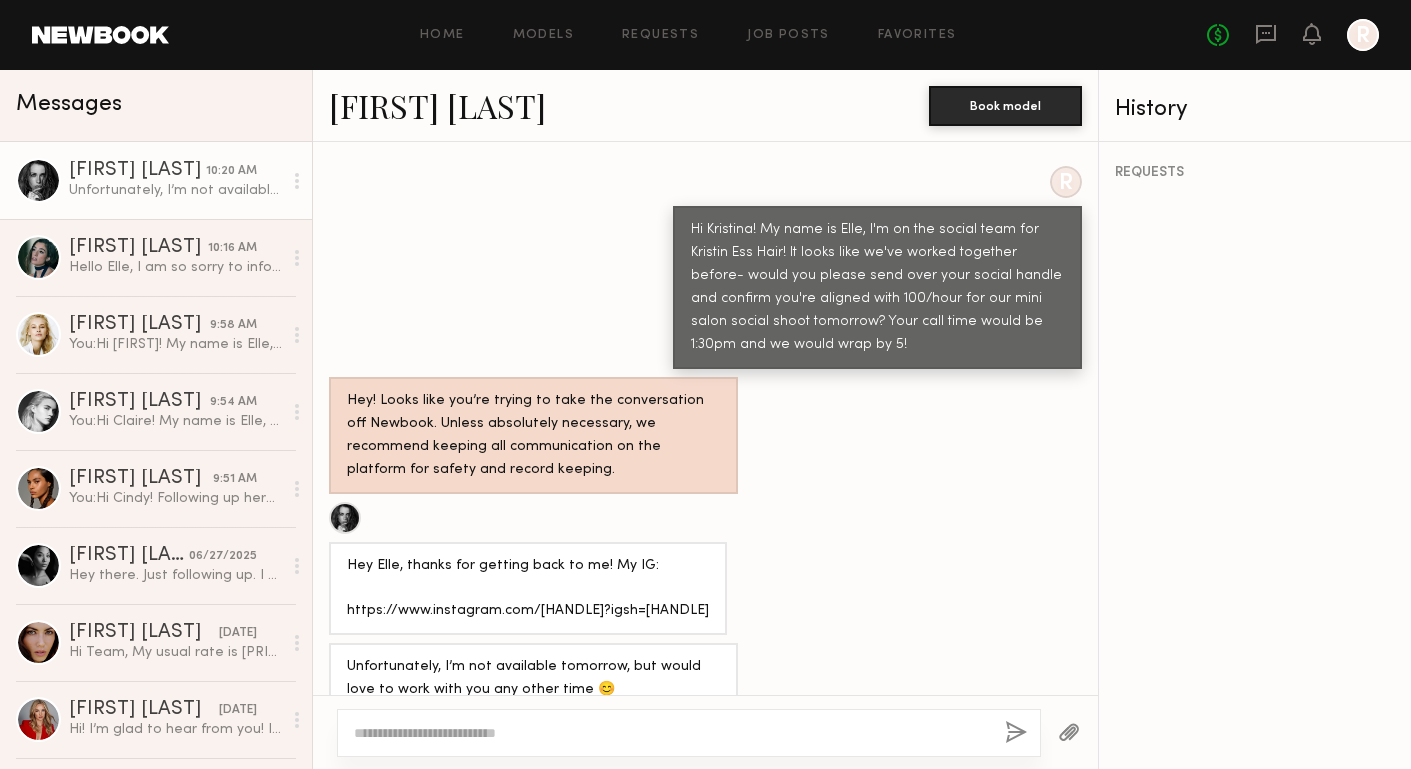 click on "Hey Elle, thanks for getting back to me! My IG:
https://www.instagram.com/komynikabelna?igsh=MWNoYjkxbzc0YnB6Yw==" 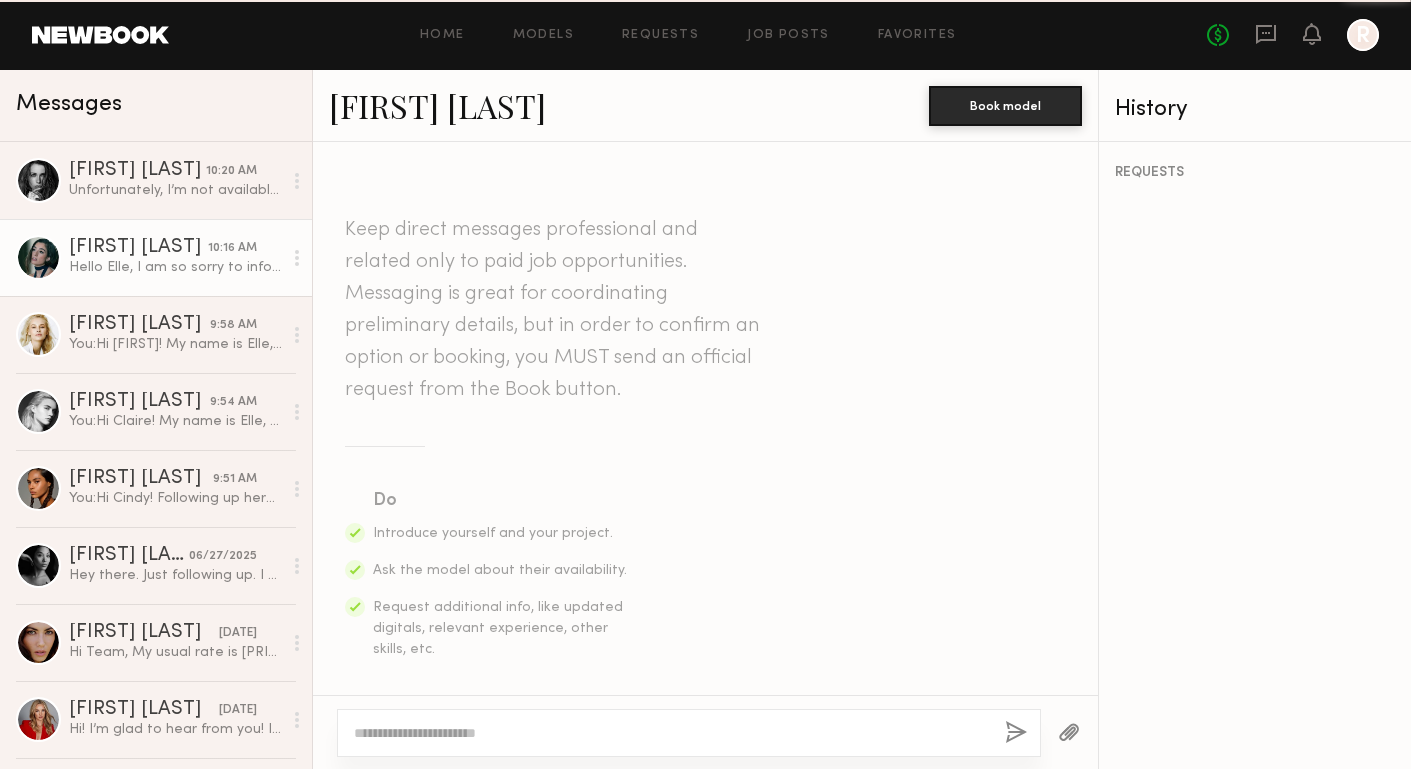 scroll, scrollTop: 775, scrollLeft: 0, axis: vertical 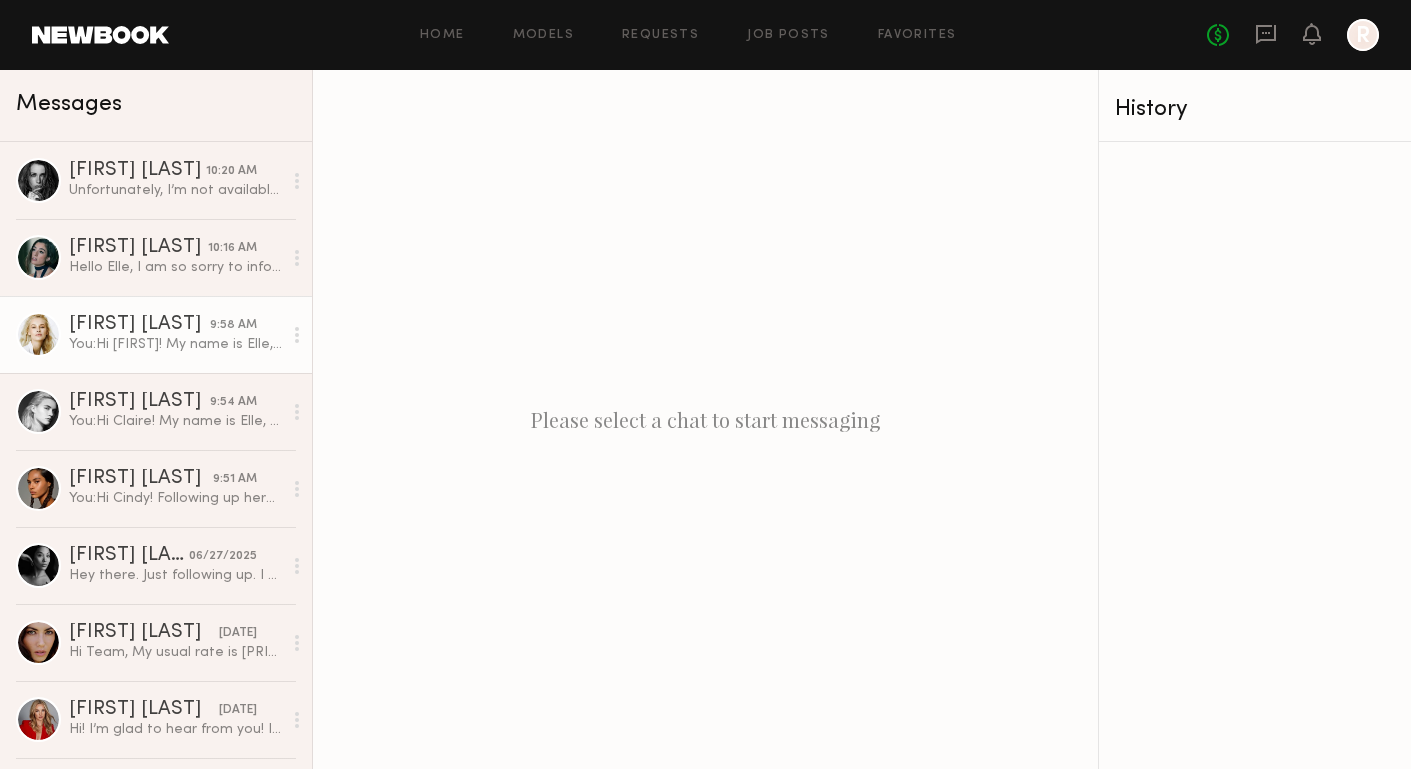 click on "You:  Hi Anastasia! My name is Elle, I'm on the social team for Kristin Ess Hair! Would you please send over your social handle and confirm you're aligned with 100/hour for our mini salon social shoot tomorrow? Your call time would be 1:30pm and we would wrap by 5!" 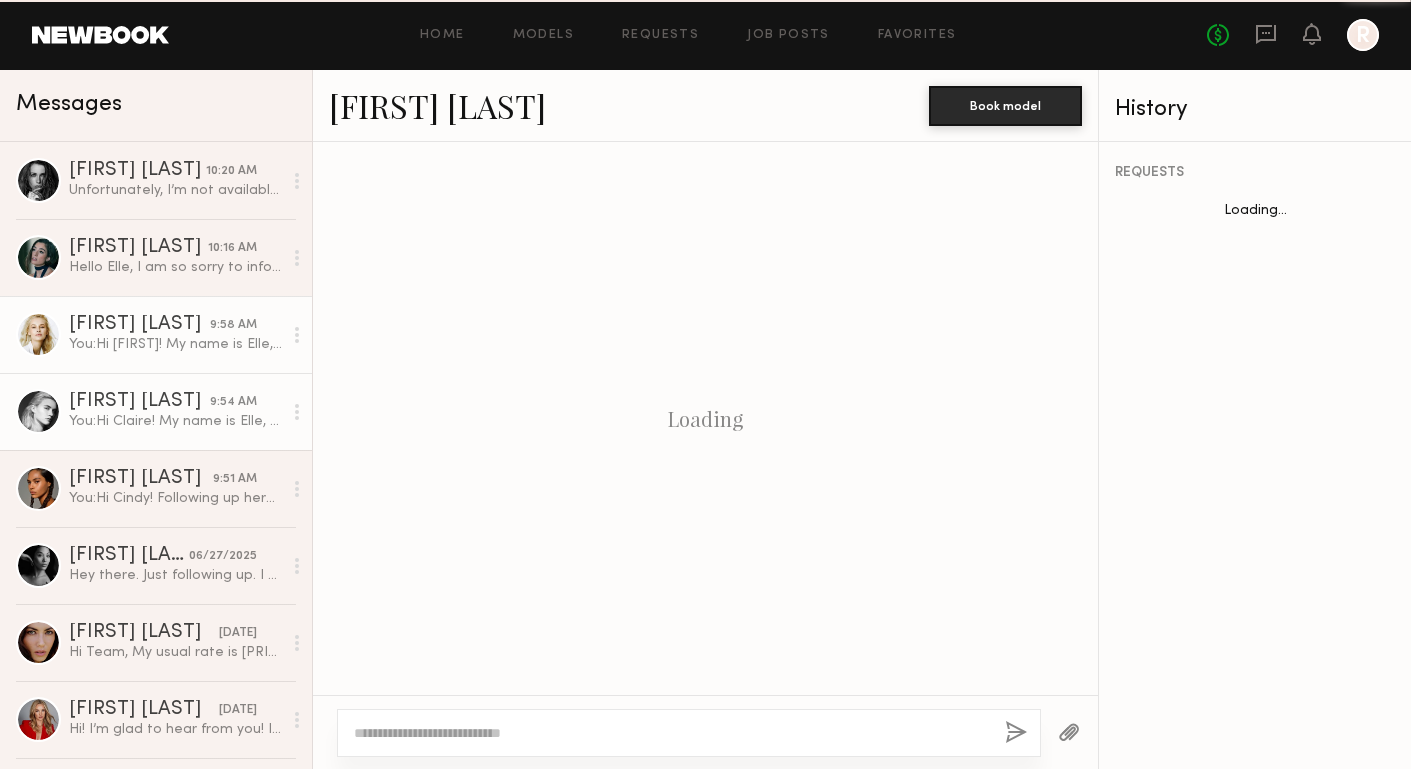 scroll, scrollTop: 698, scrollLeft: 0, axis: vertical 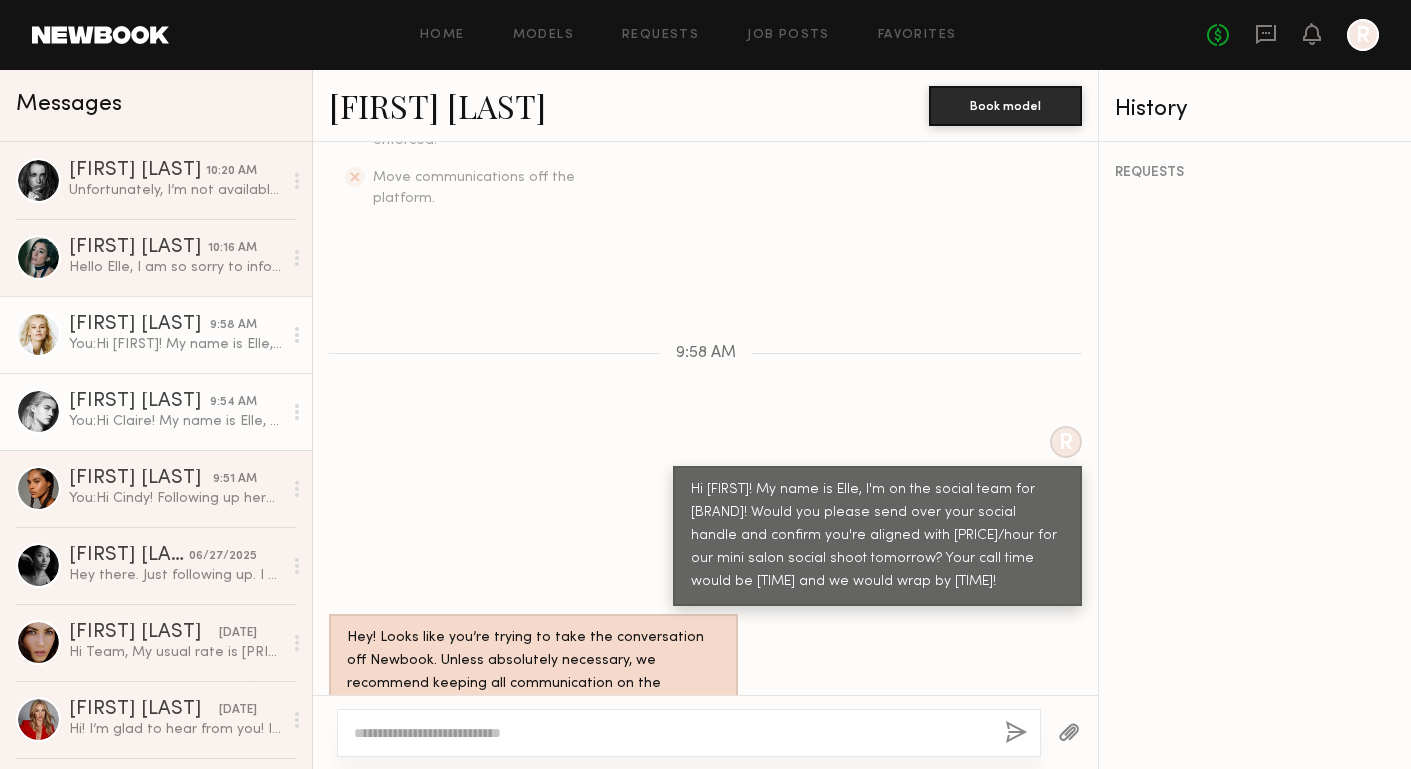 click on "[FIRST] [LAST]" 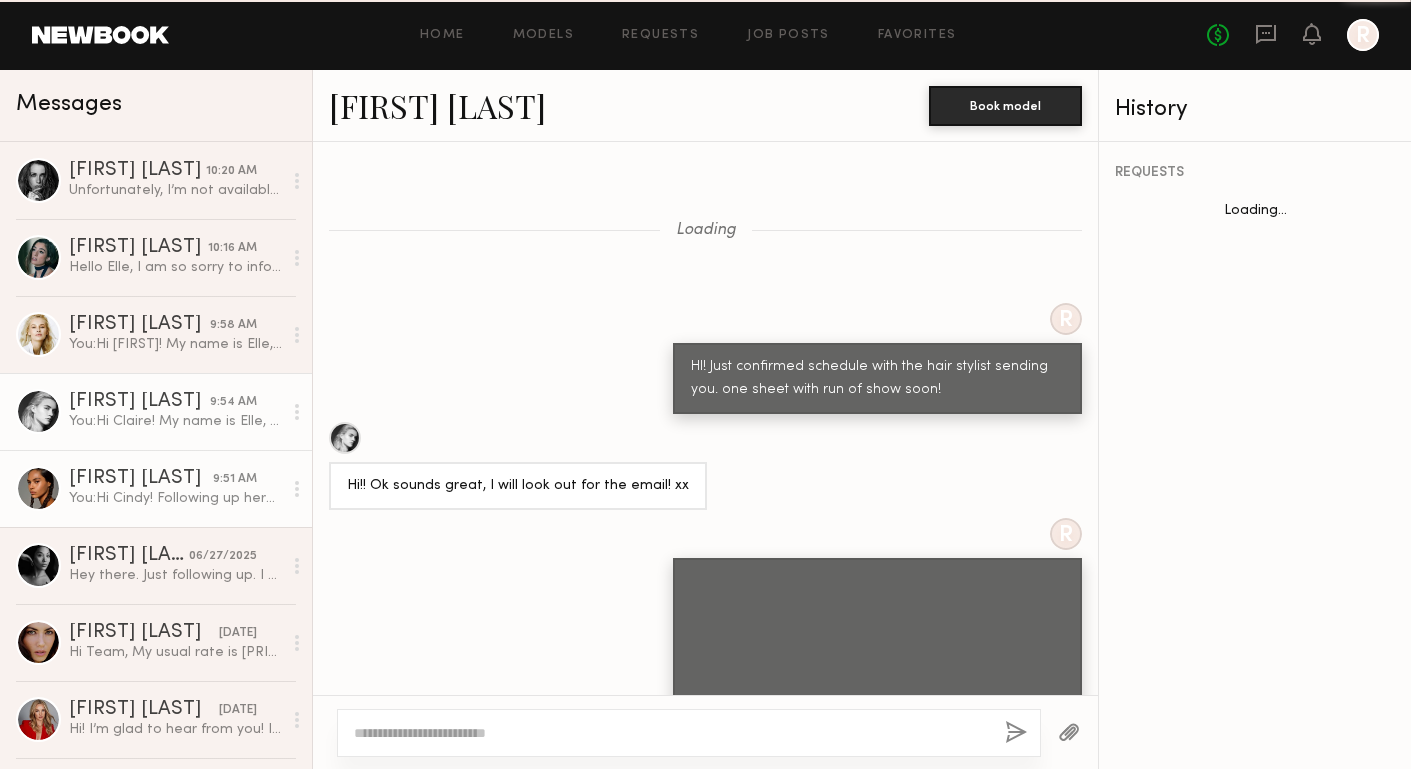 scroll, scrollTop: 1710, scrollLeft: 0, axis: vertical 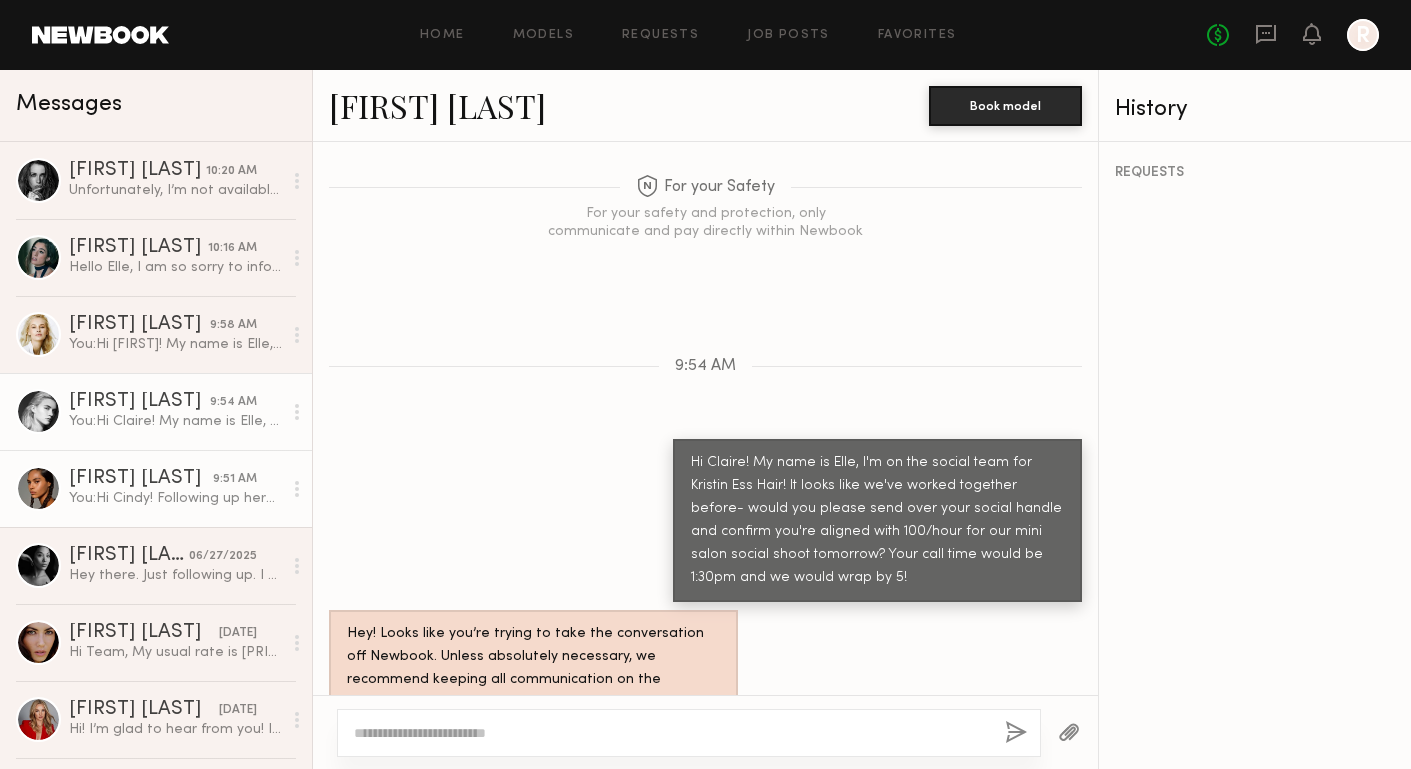 click on "You:  Hi Cindy! Following up here Xx" 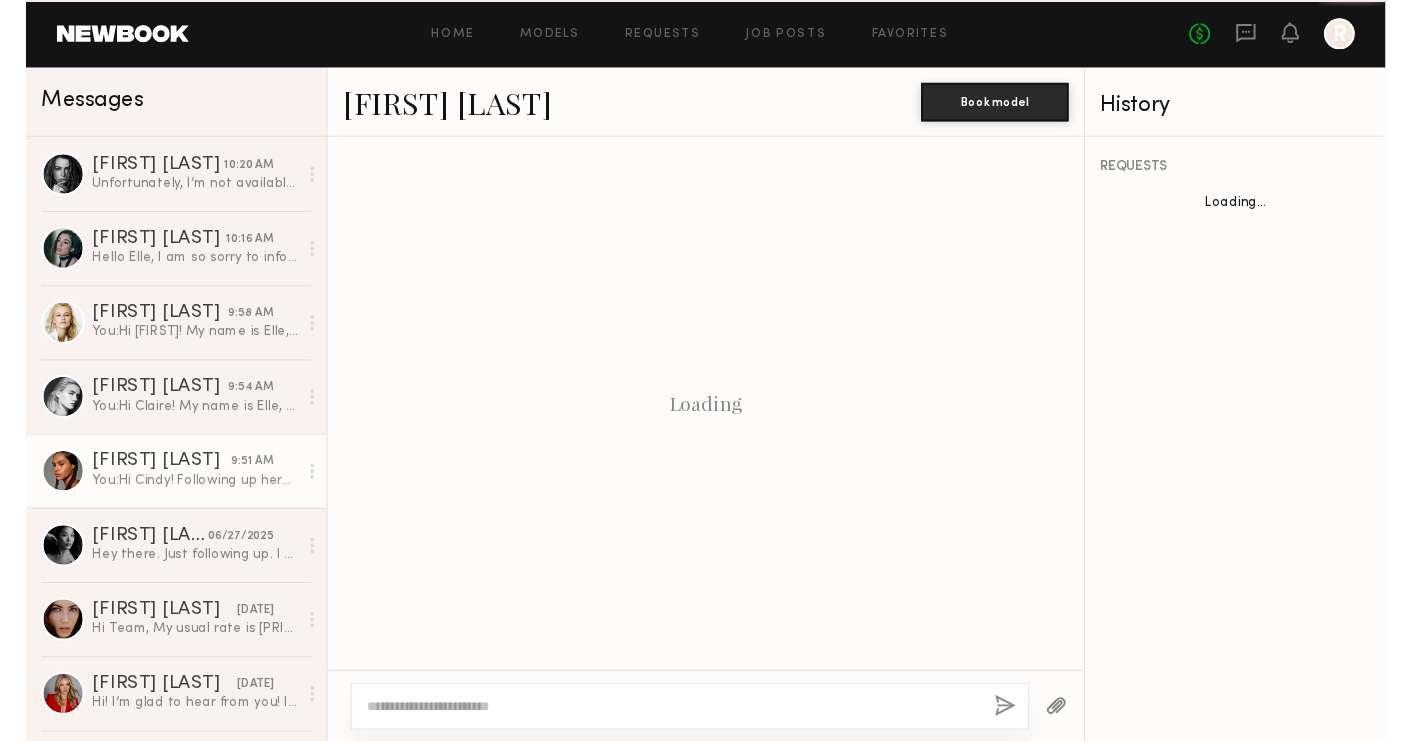 scroll, scrollTop: 763, scrollLeft: 0, axis: vertical 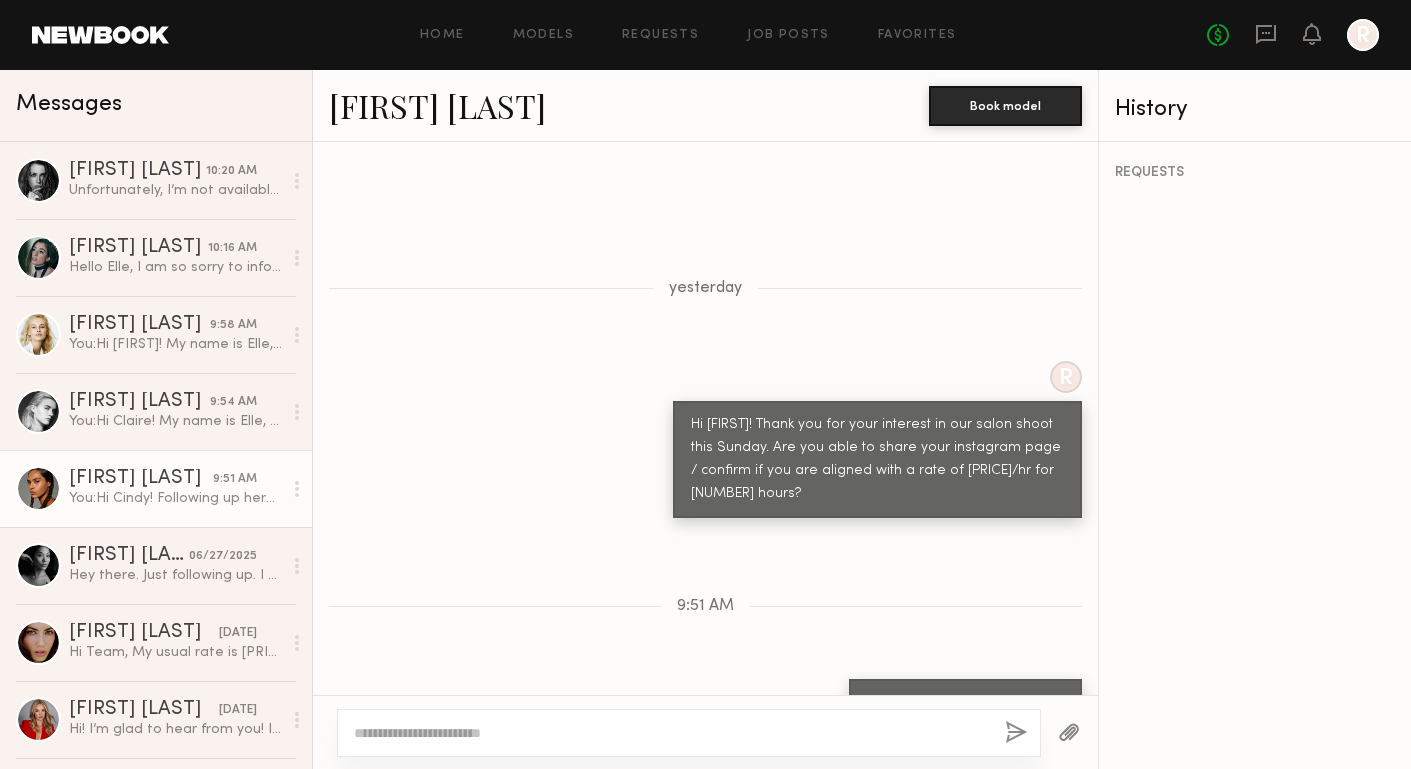 click on "[FIRST] [LAST]" 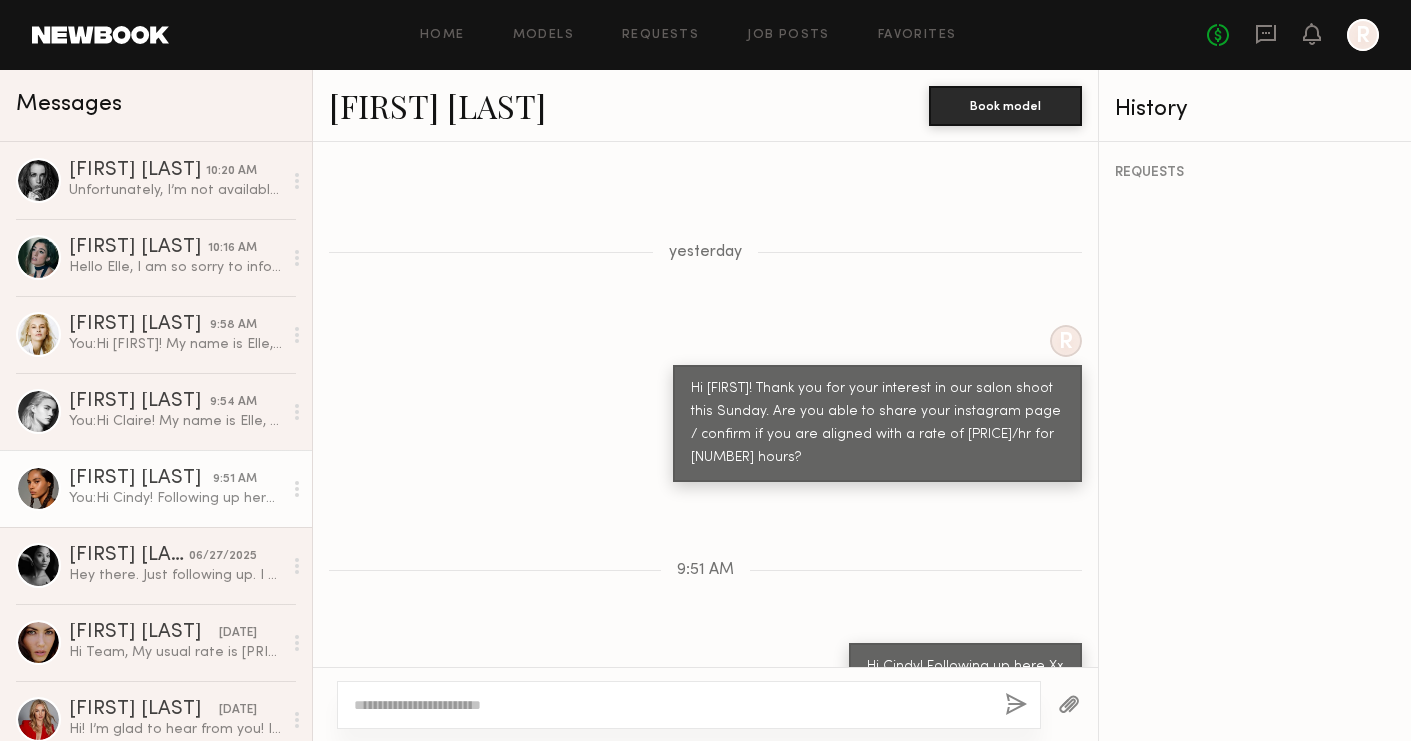 scroll, scrollTop: 791, scrollLeft: 0, axis: vertical 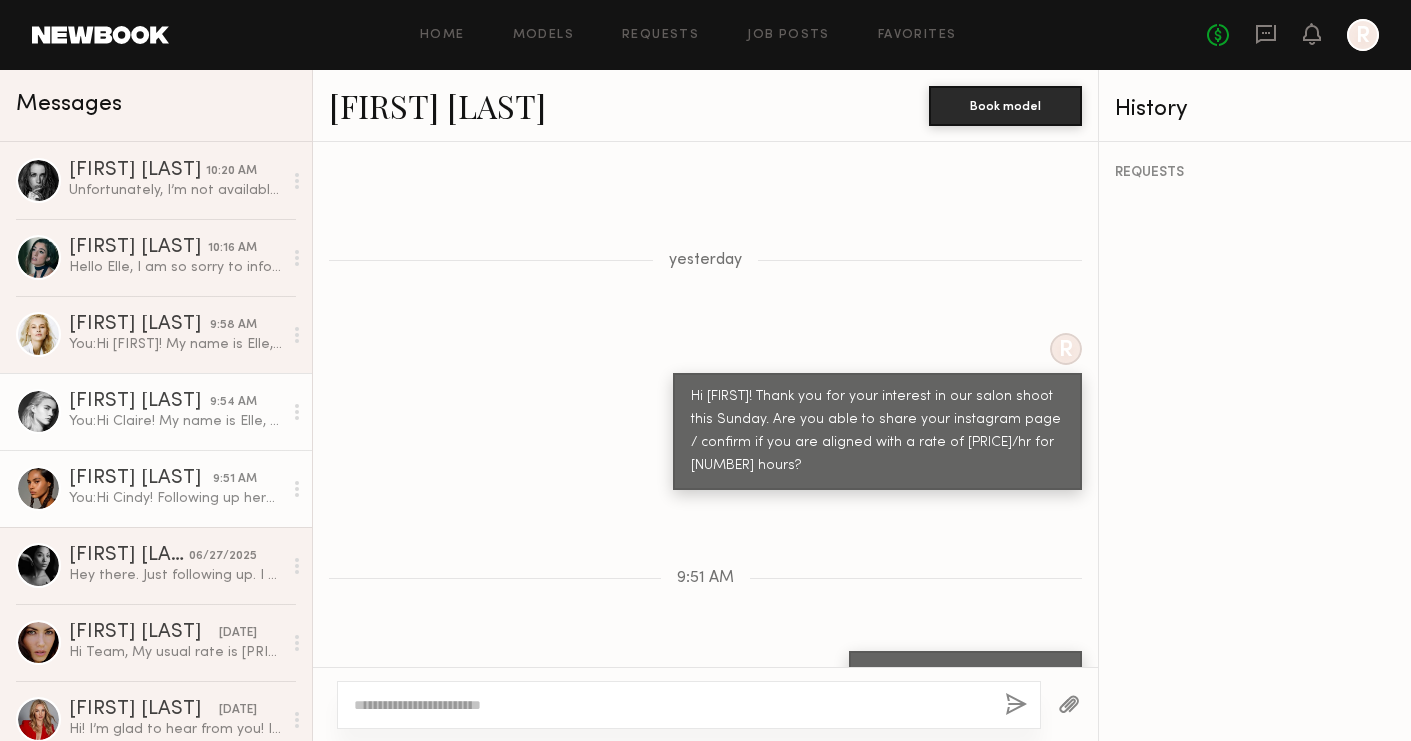 click on "You:  Hi Claire! My name is Elle, I'm on the social team for Kristin Ess Hair! It looks like we've worked together before- would you please send over your social handle and confirm you're aligned with 100/hour for our mini salon social shoot tomorrow? Your call time would be 1:30pm and we would wrap by 5!" 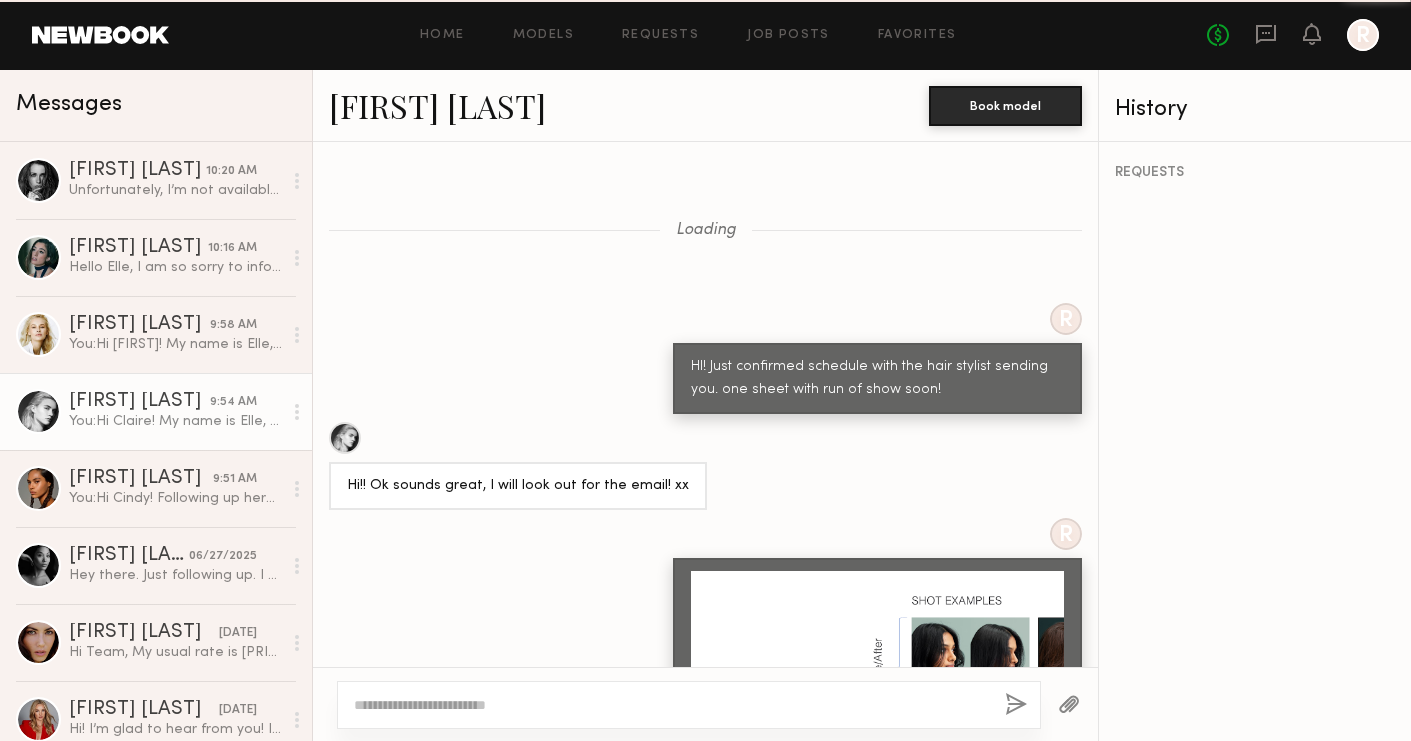 scroll, scrollTop: 1738, scrollLeft: 0, axis: vertical 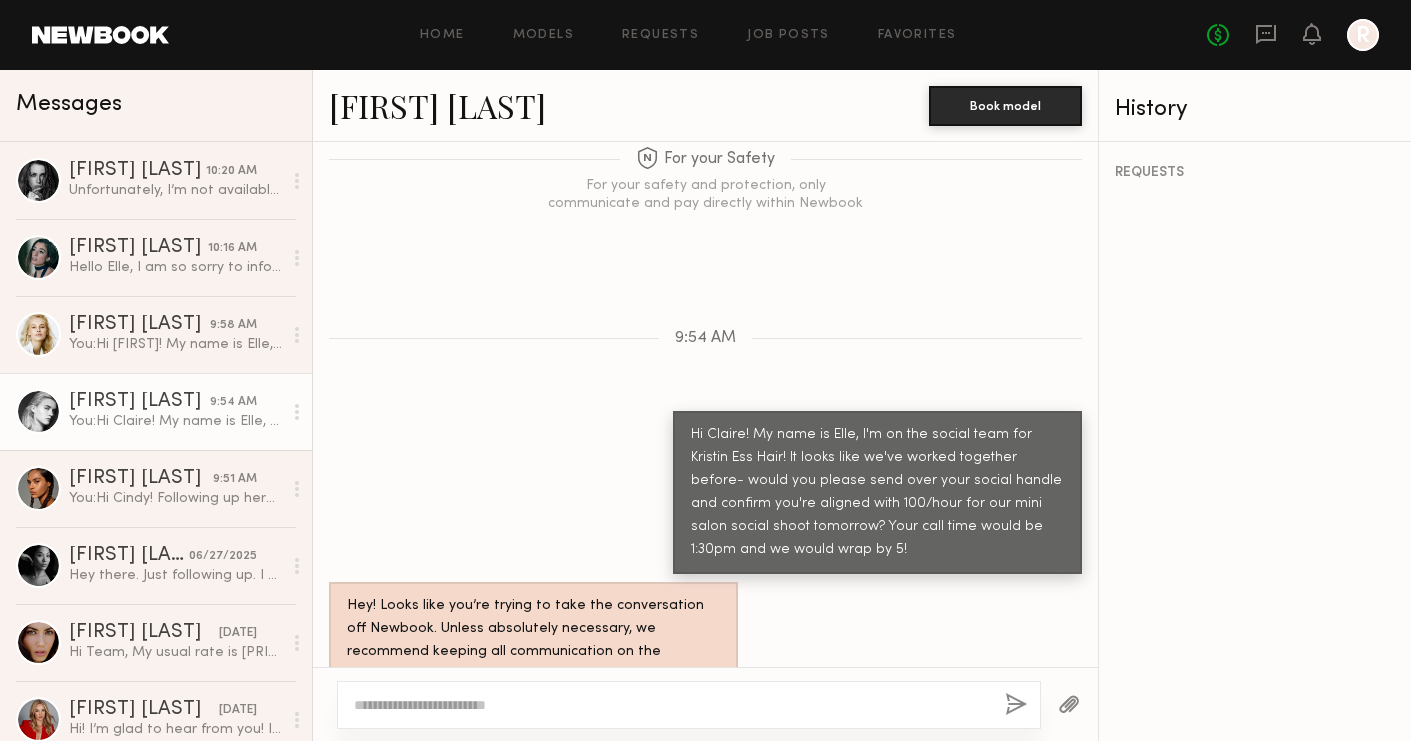 click on "[FIRST] [LAST]" 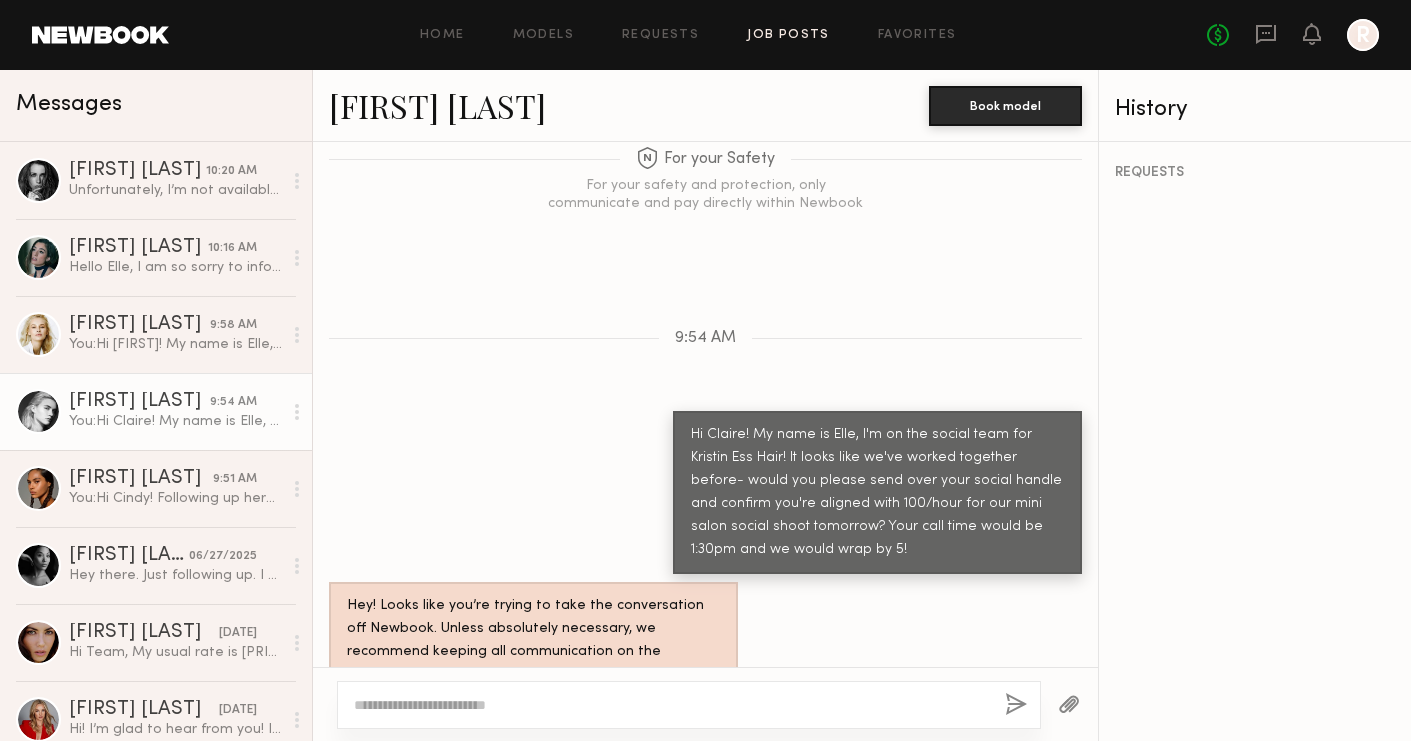 click on "Job Posts" 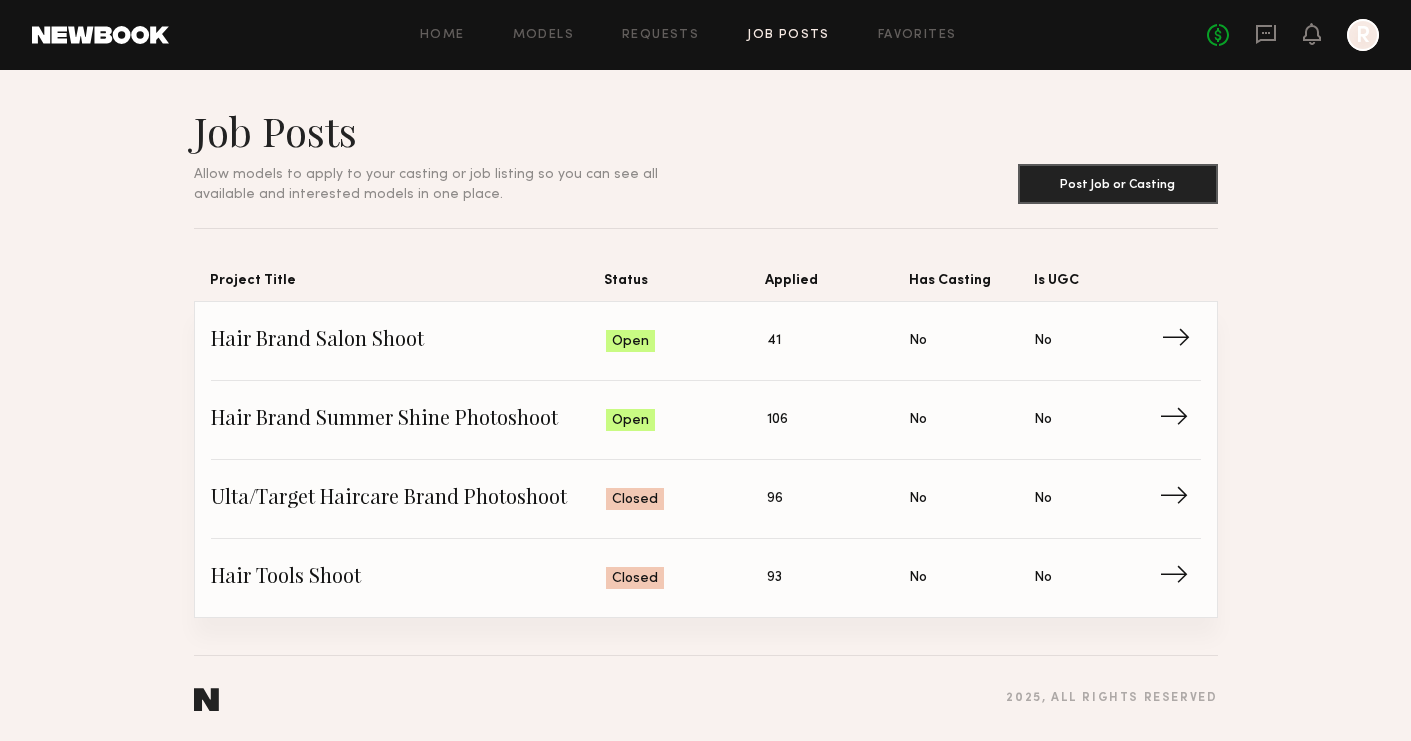 click on "Hair Brand Salon Shoot Status: Open Applied: 41 Has Casting: No Is UGC: No →" 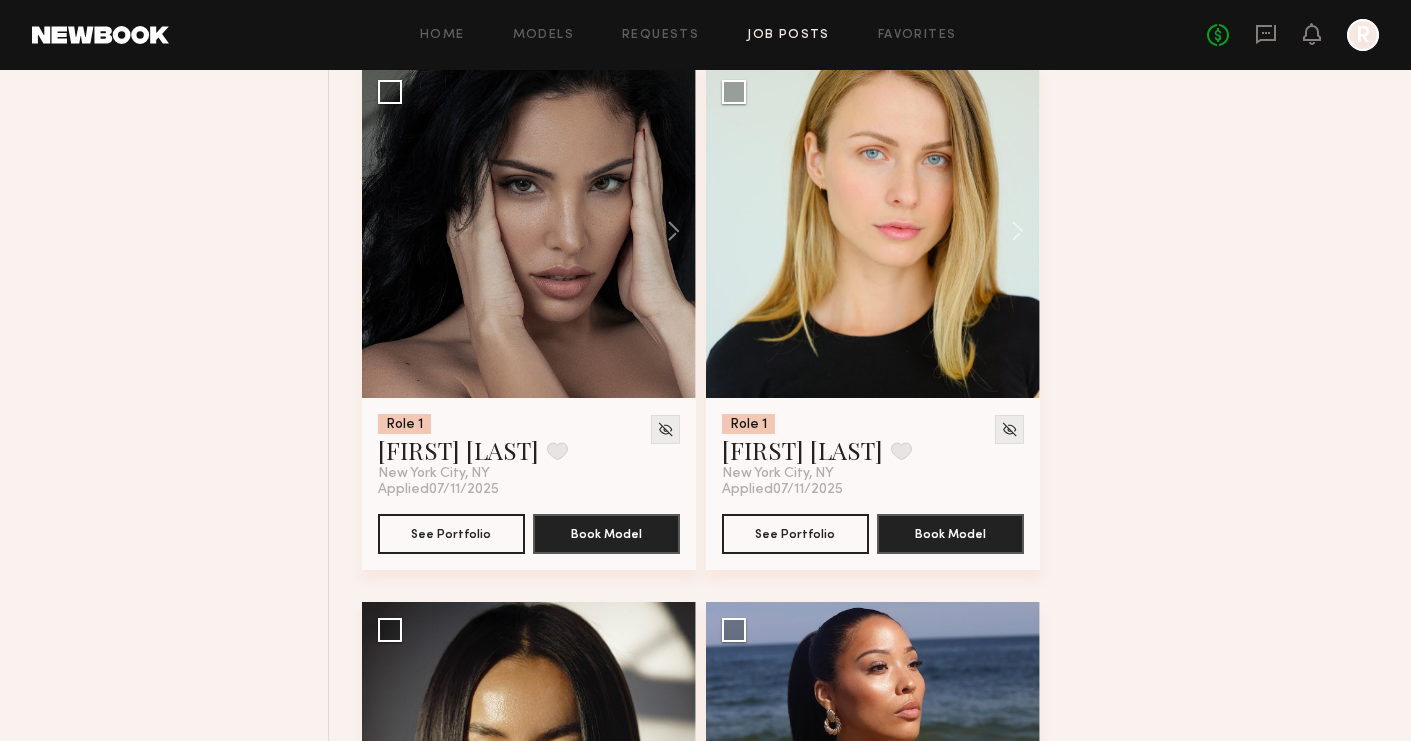 scroll, scrollTop: 2408, scrollLeft: 0, axis: vertical 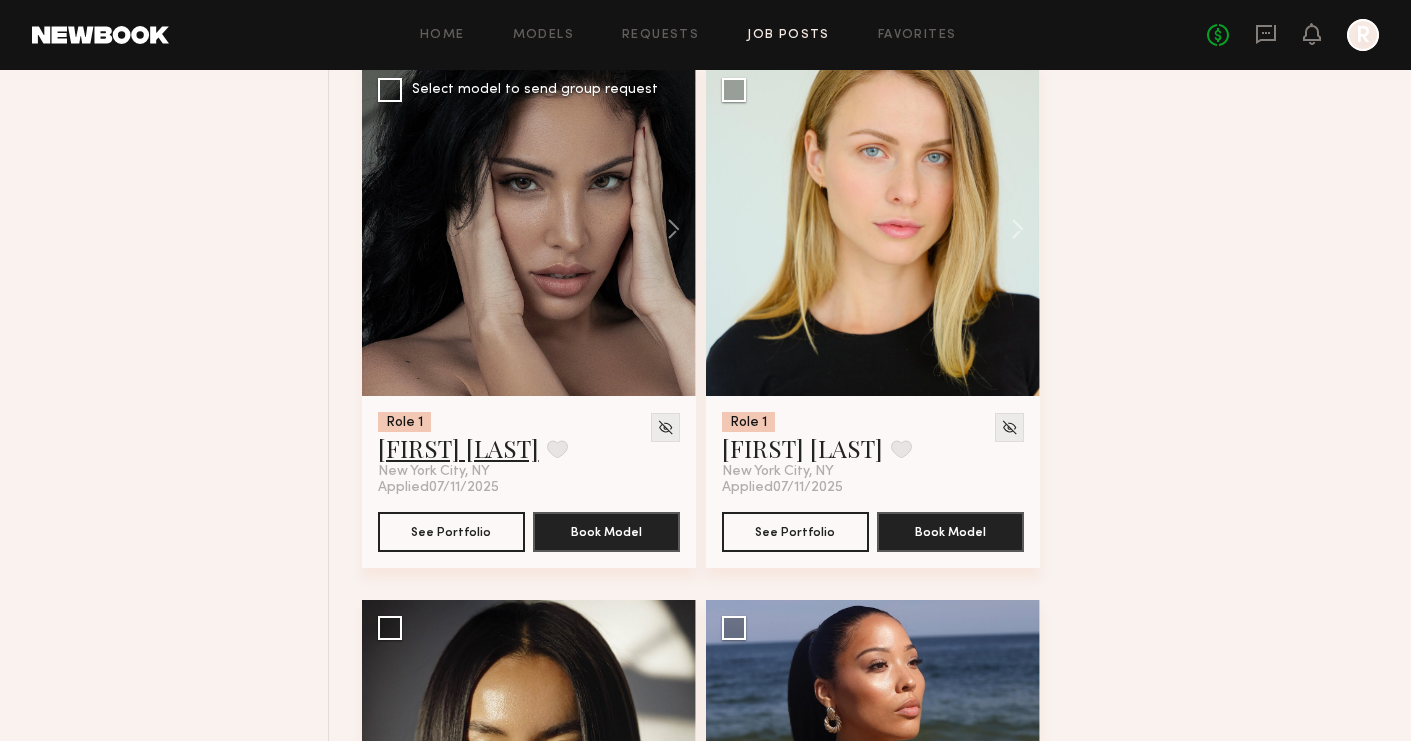click on "[FIRST] [LAST]" 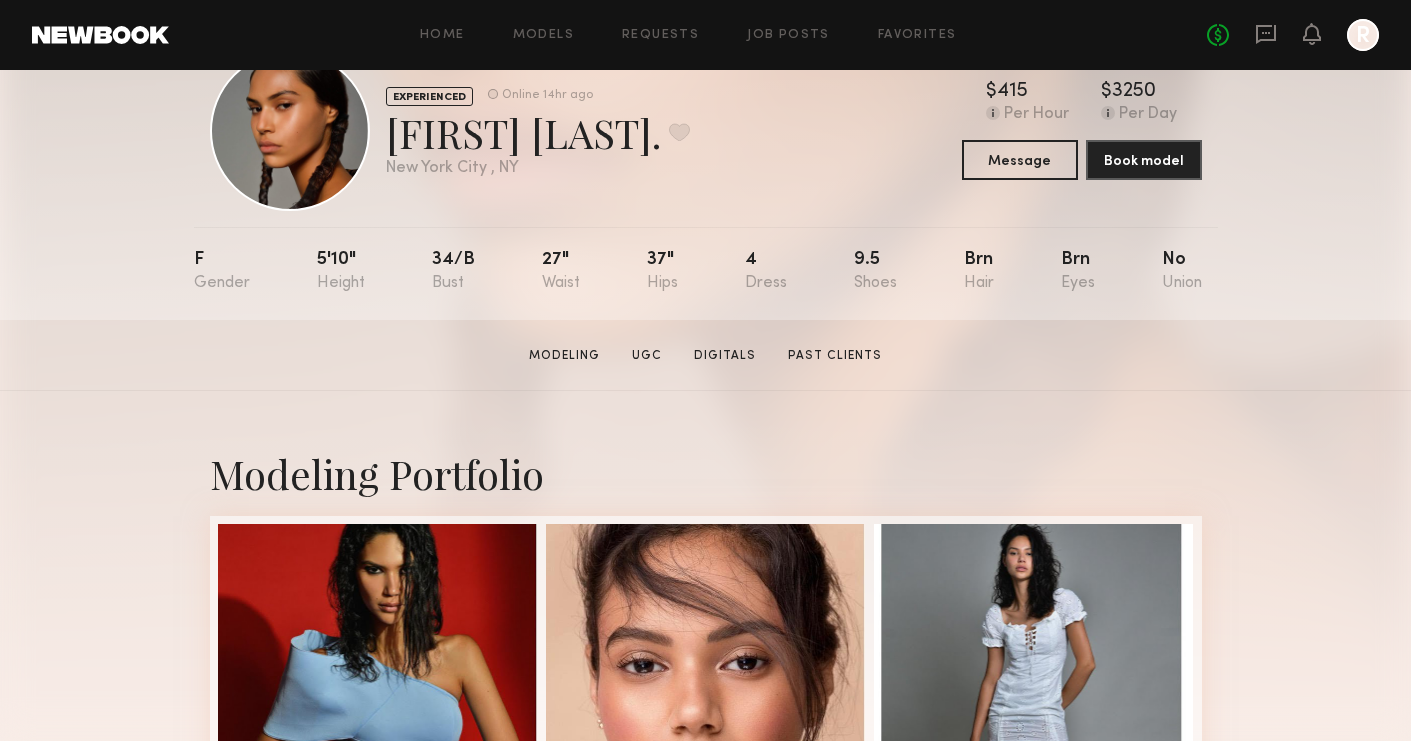 scroll, scrollTop: 69, scrollLeft: 0, axis: vertical 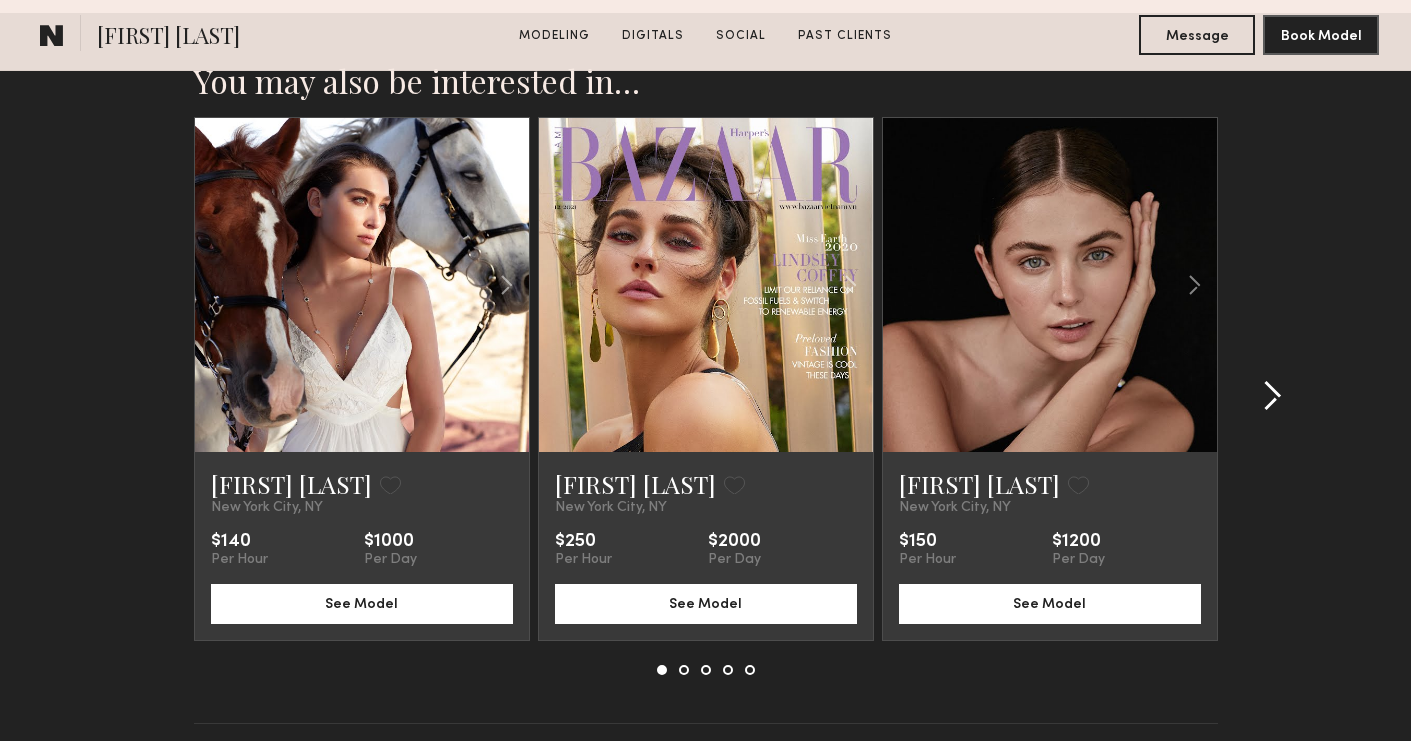 click 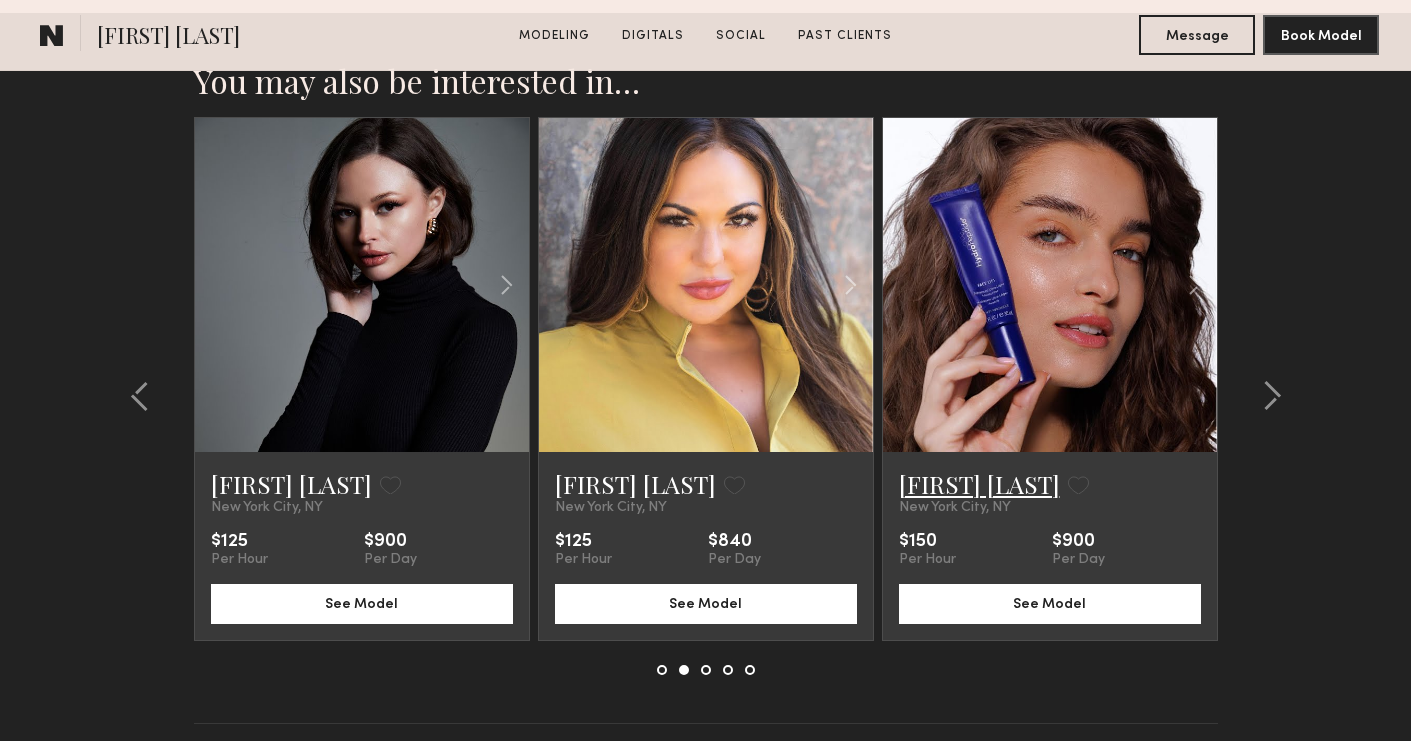 click on "[FIRST] [LAST]" 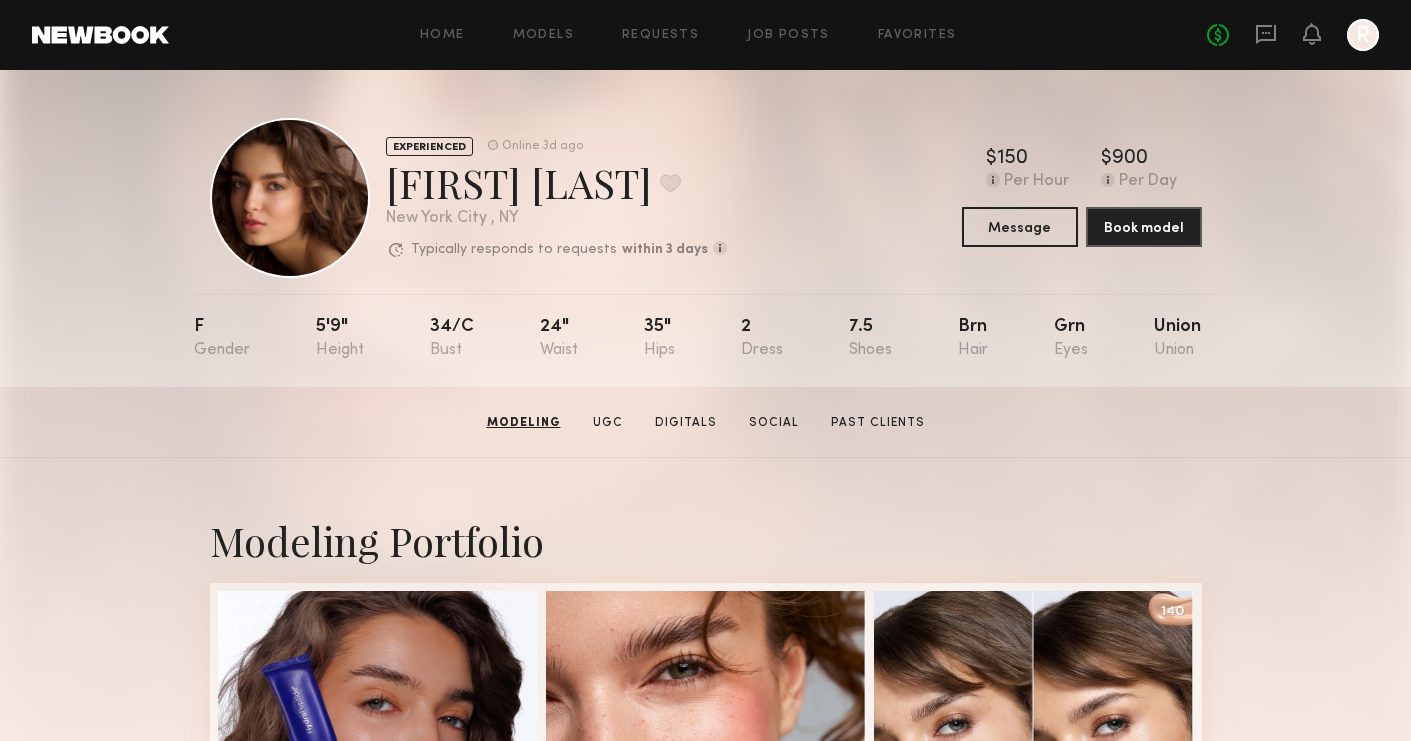 scroll, scrollTop: 0, scrollLeft: 0, axis: both 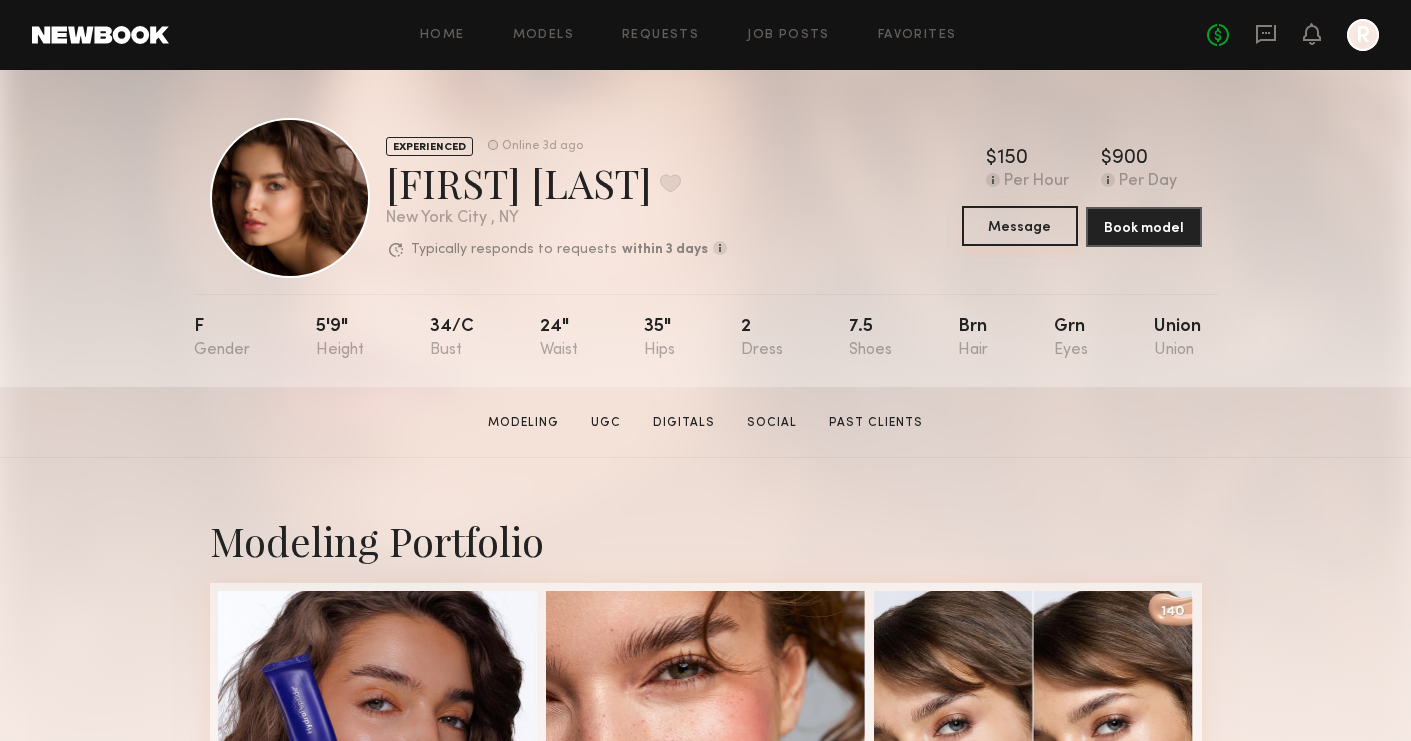 click on "Message" 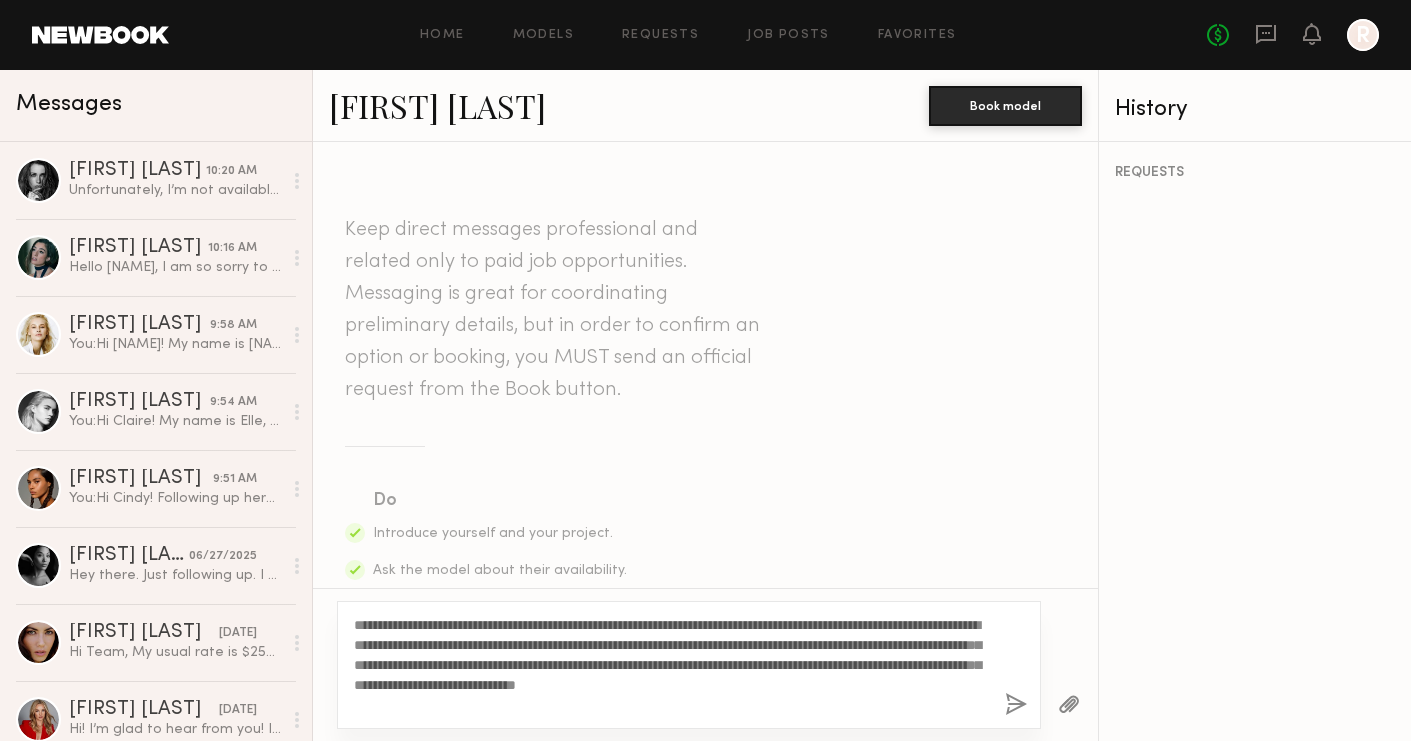 click on "**********" 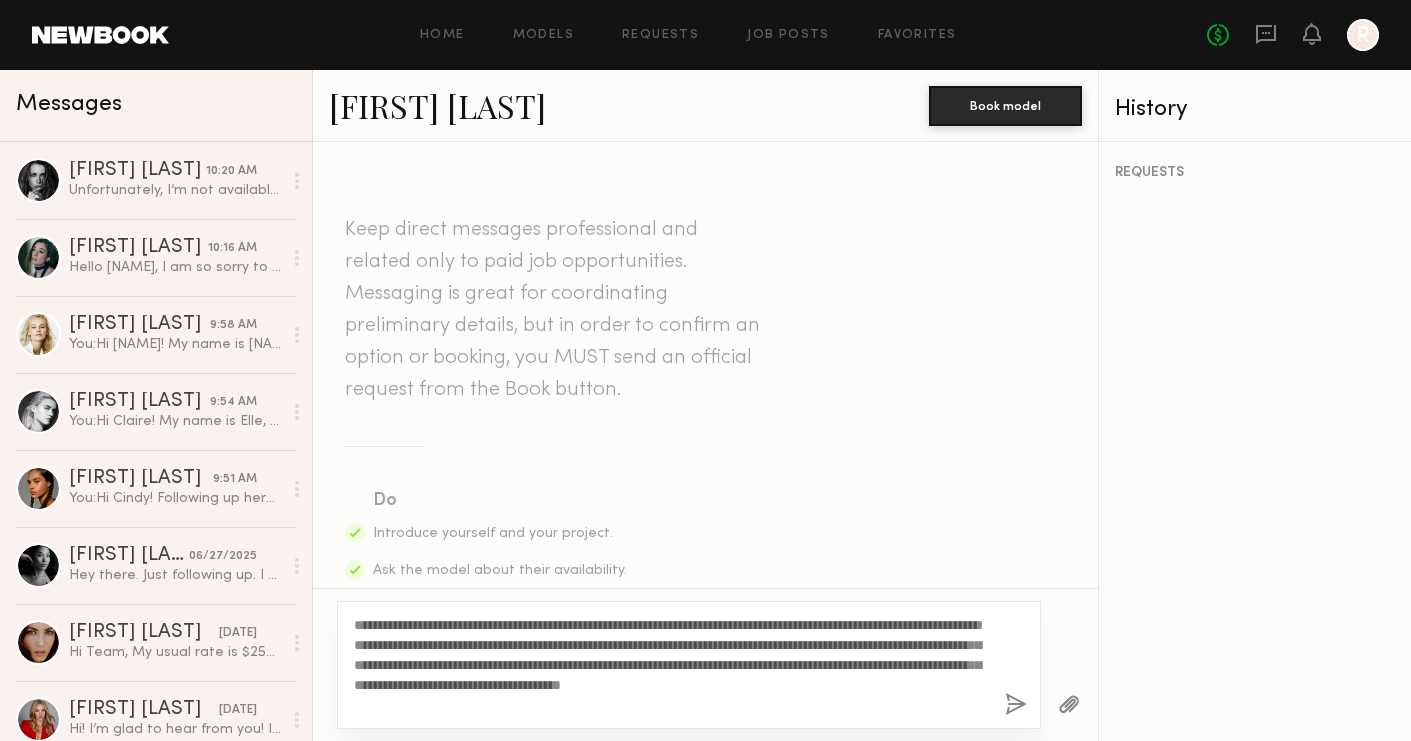 click on "**********" 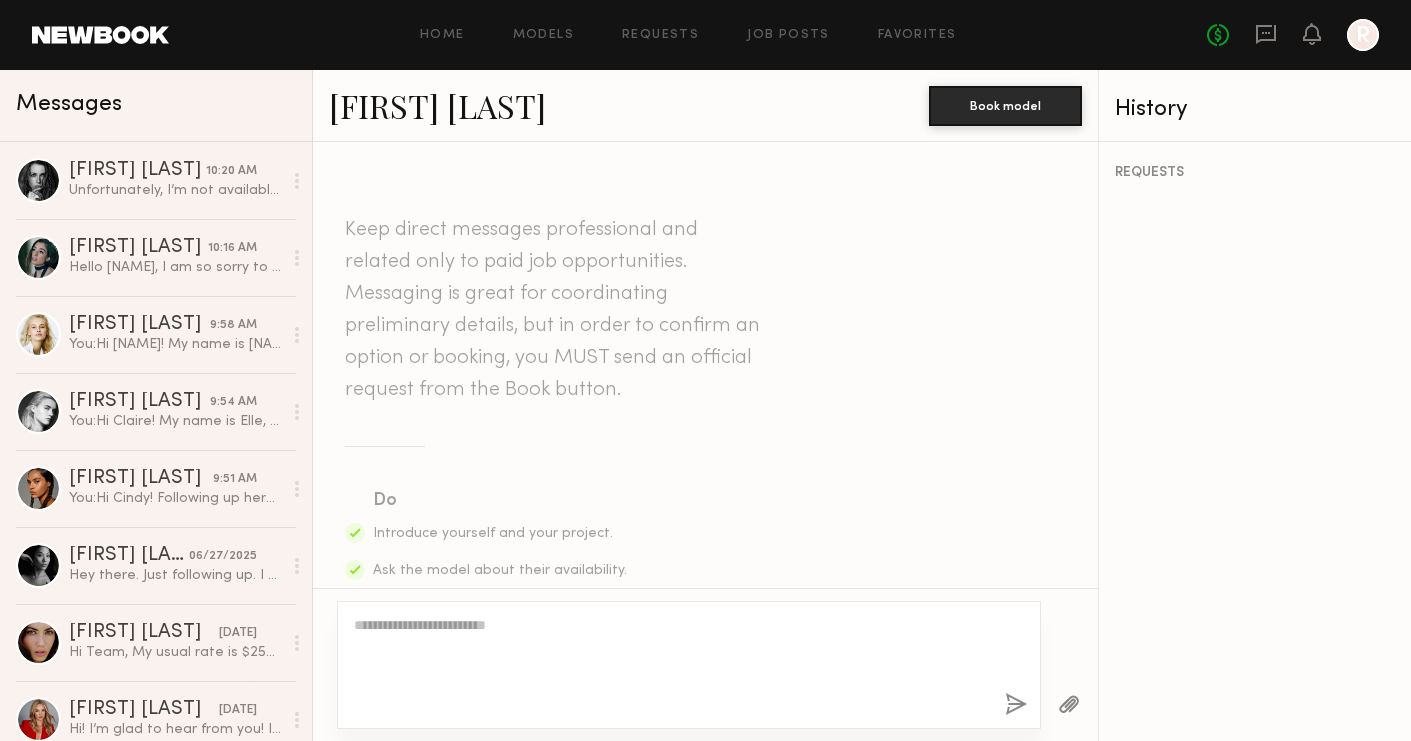 scroll, scrollTop: 671, scrollLeft: 0, axis: vertical 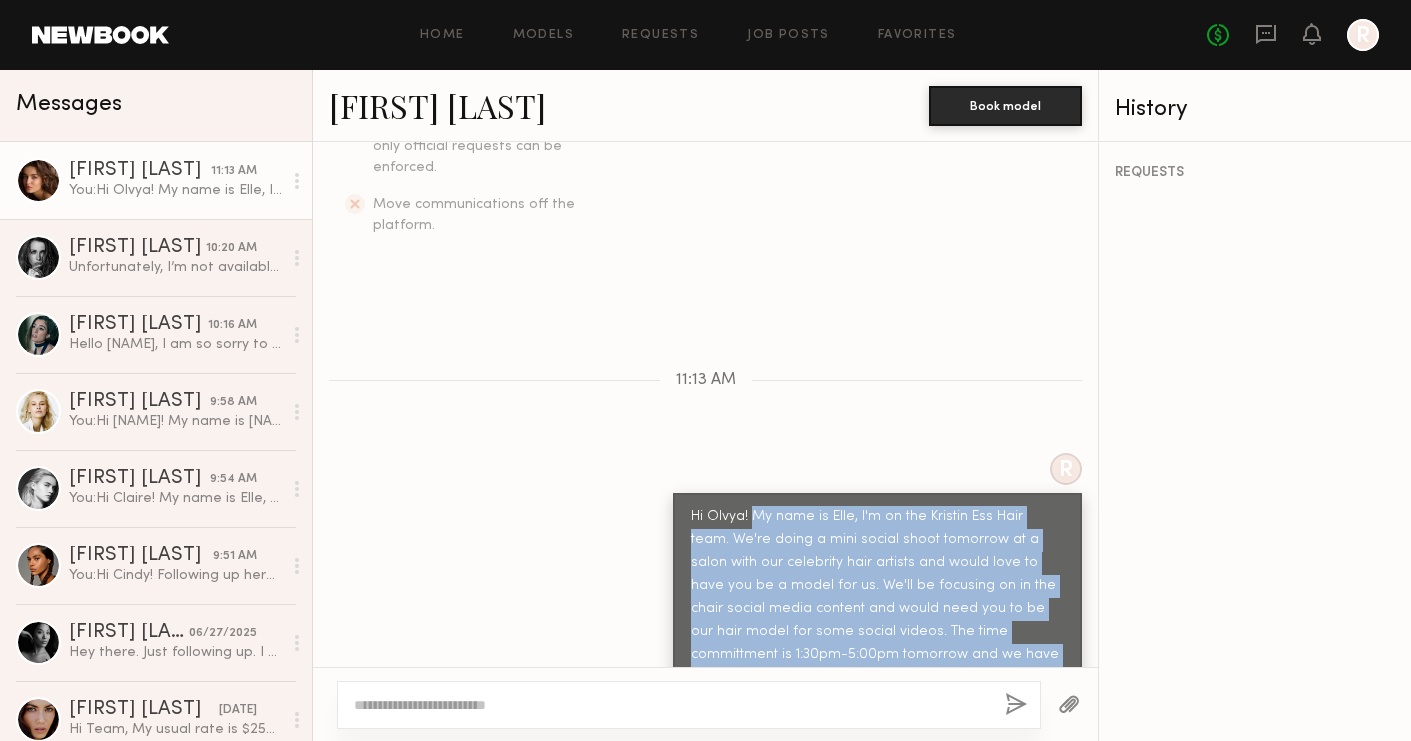 drag, startPoint x: 766, startPoint y: 612, endPoint x: 757, endPoint y: 473, distance: 139.29106 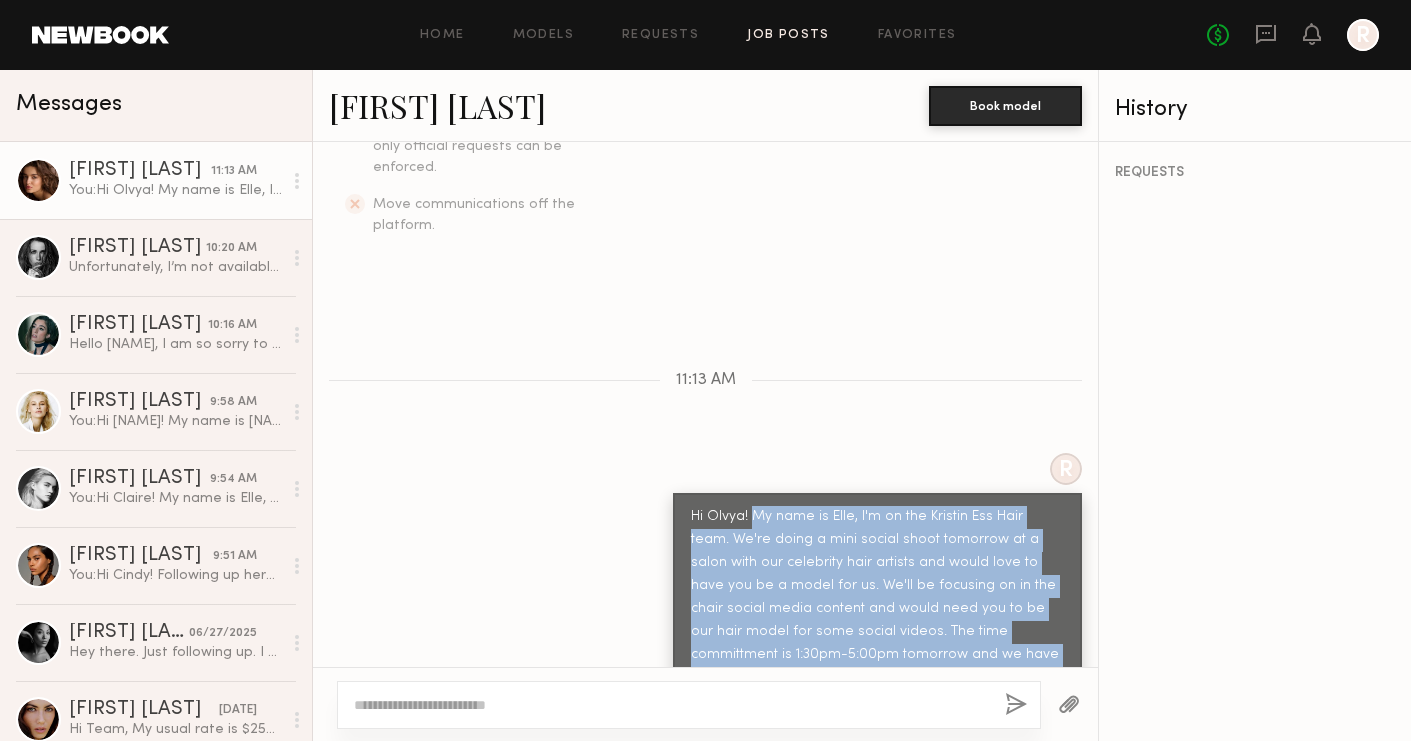 click on "Job Posts" 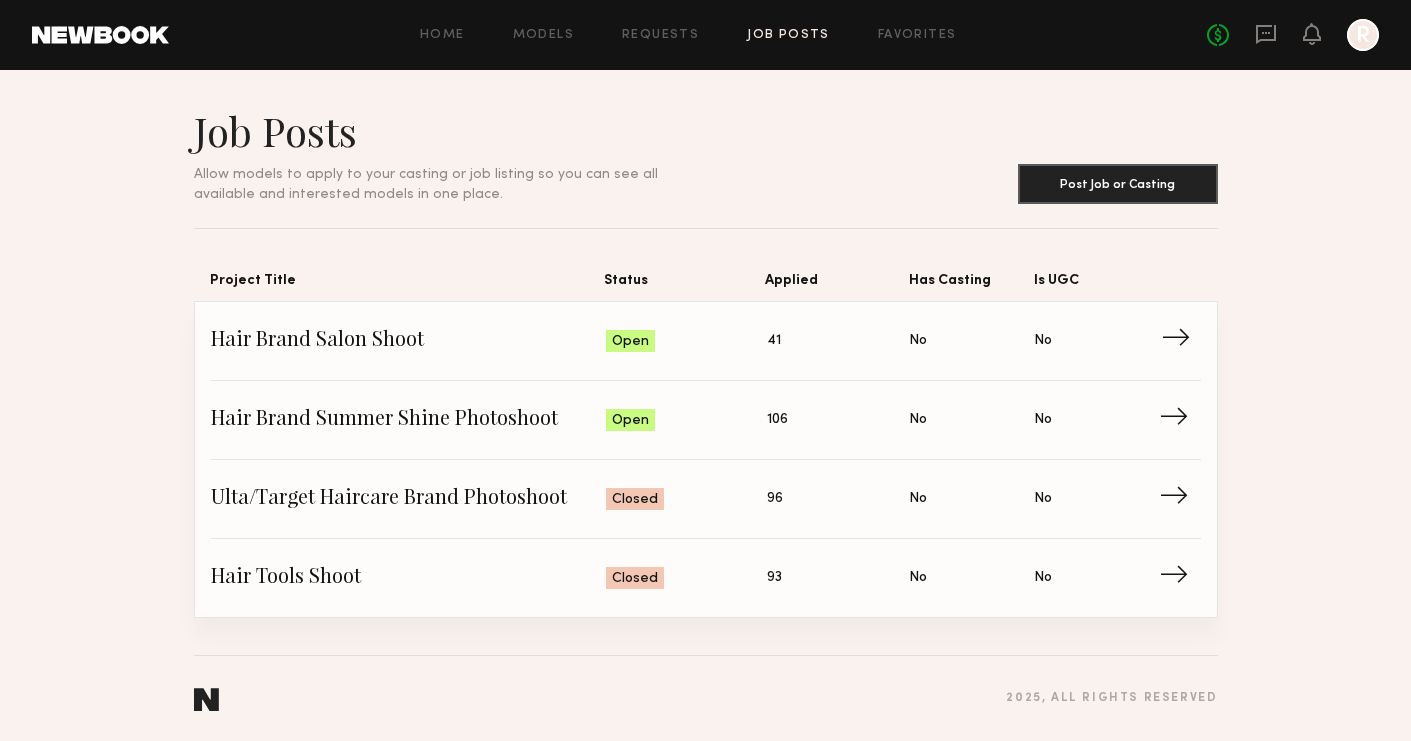 click on "Hair Brand Salon Shoot Status: Open Applied: 41 Has Casting: No Is UGC: No →" 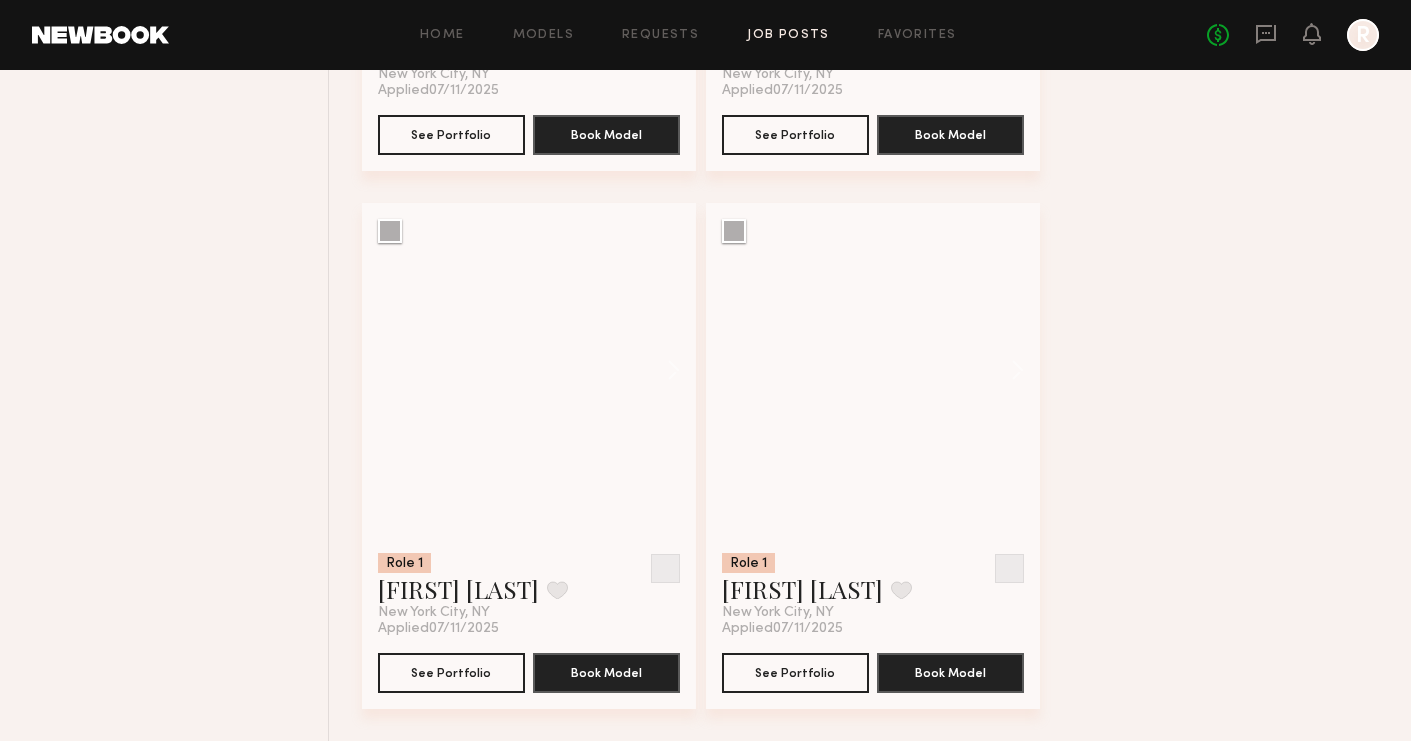 scroll, scrollTop: 4957, scrollLeft: 0, axis: vertical 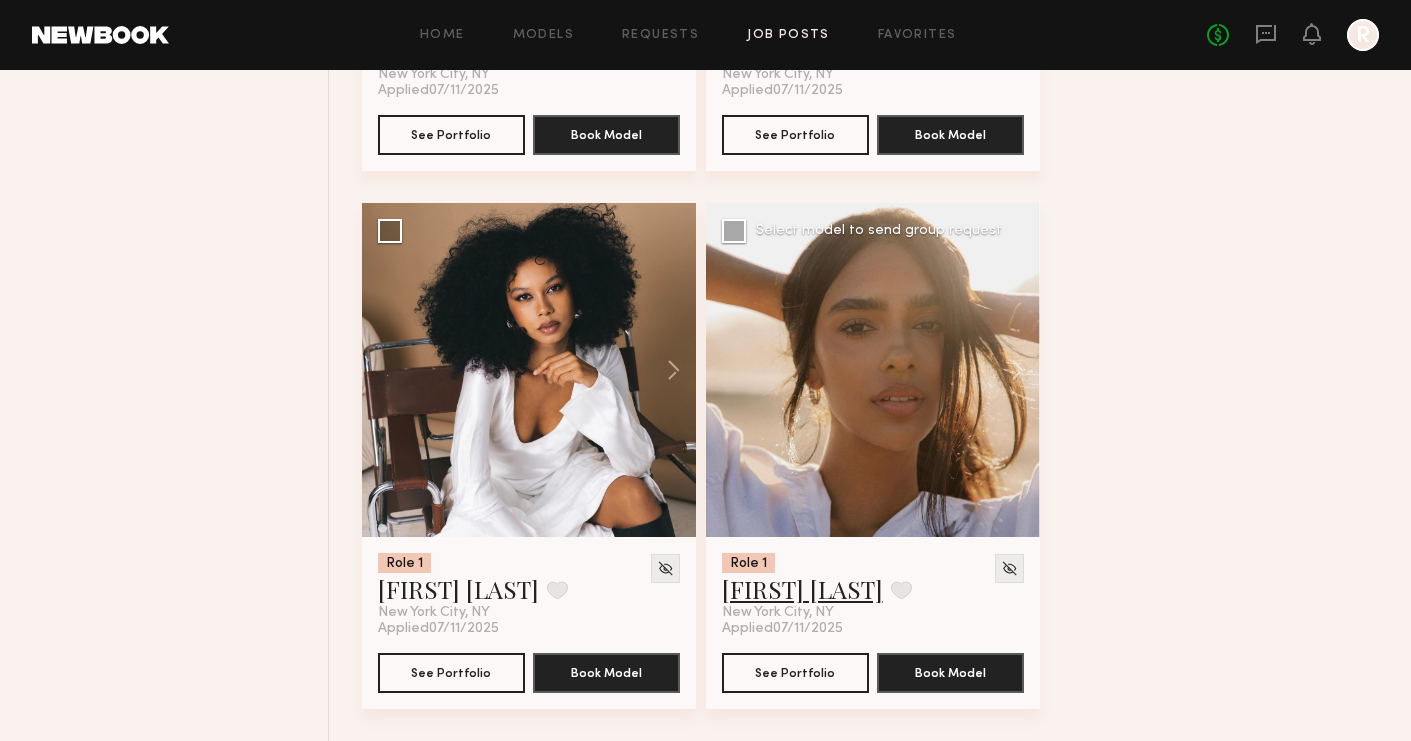 click on "Kenxis J." 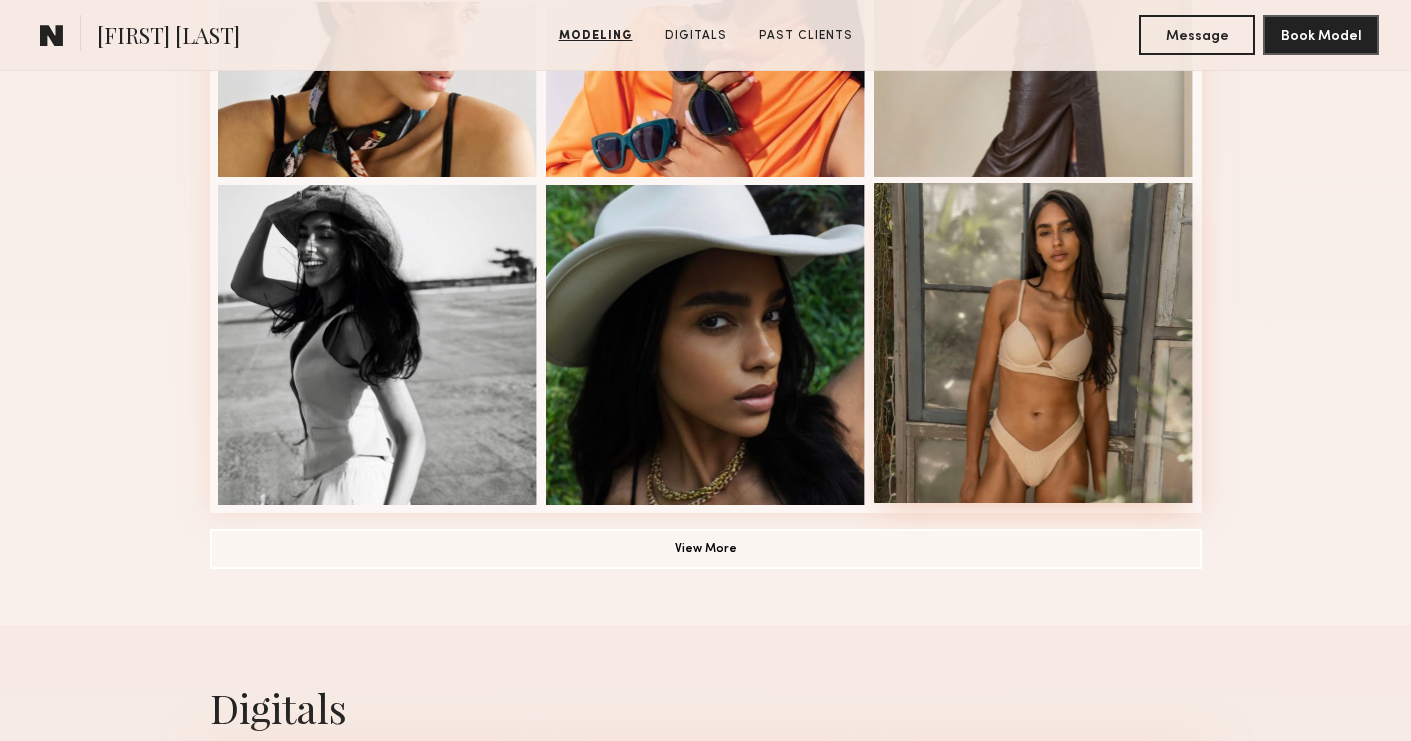 scroll, scrollTop: 1390, scrollLeft: 0, axis: vertical 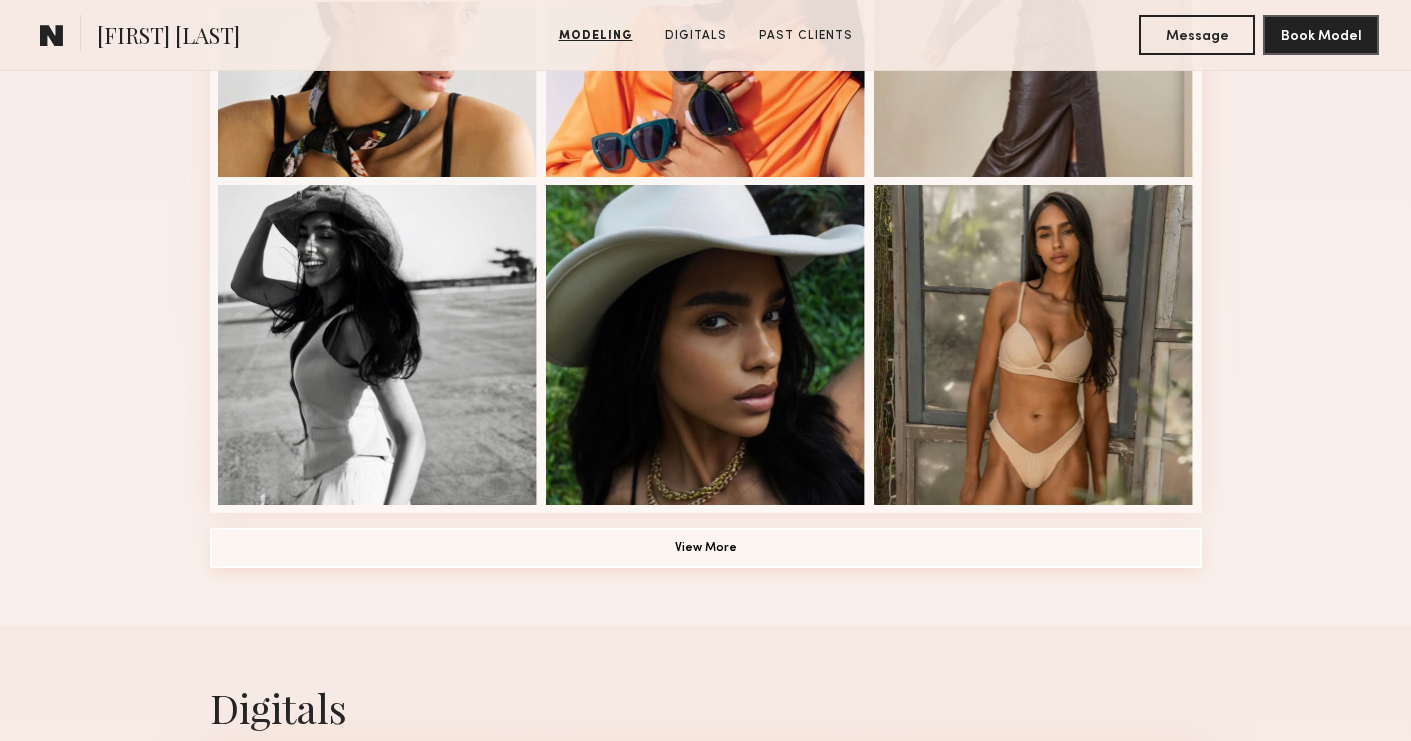 click on "View More" 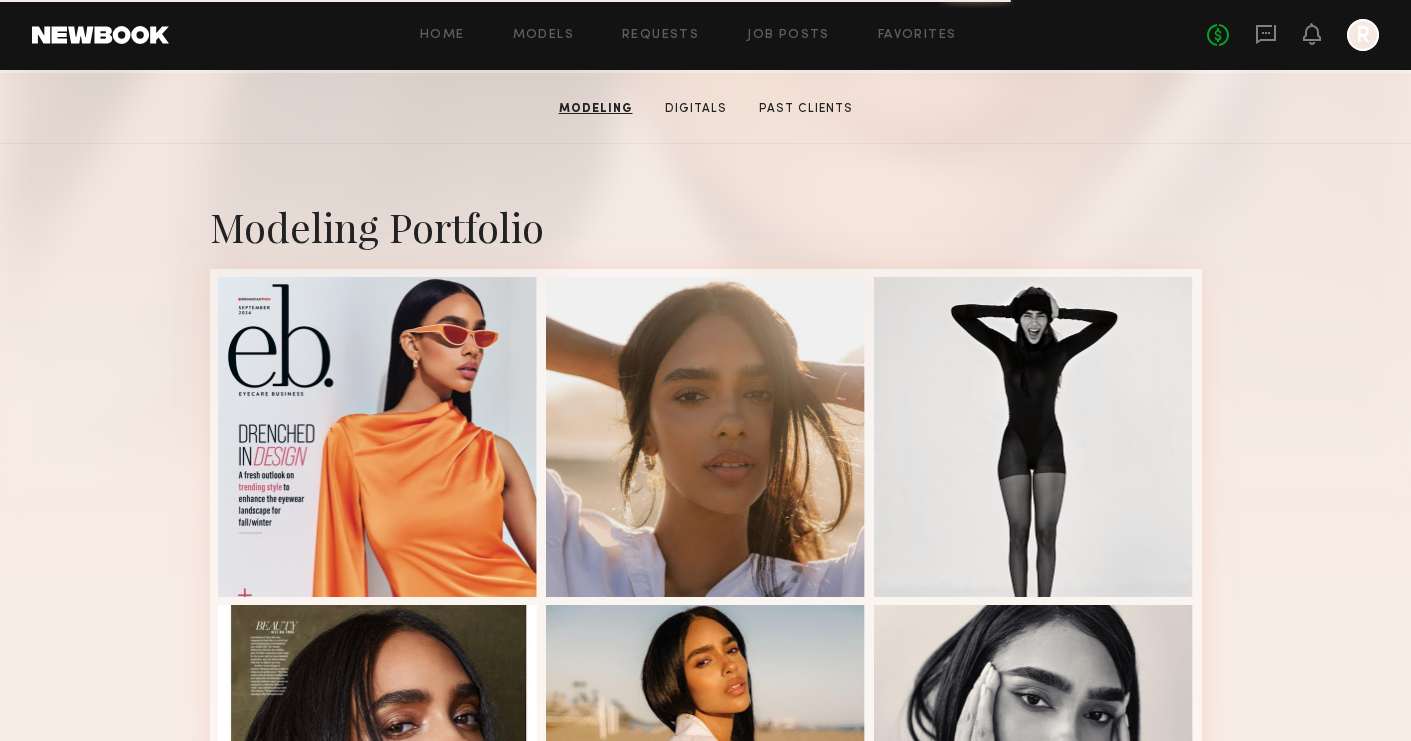 scroll, scrollTop: 311, scrollLeft: 0, axis: vertical 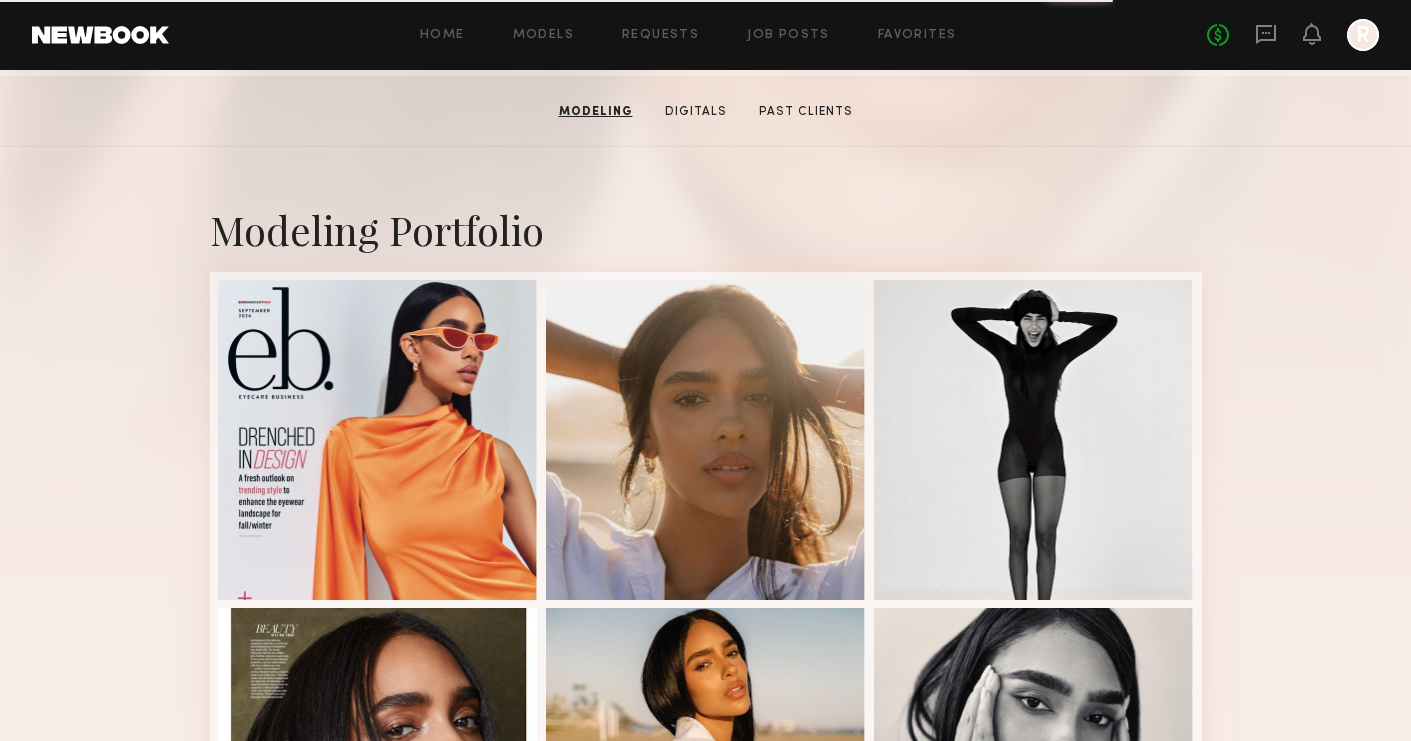click on "Home Models Requests Job Posts Favorites Sign Out No fees up to $5,000 R" 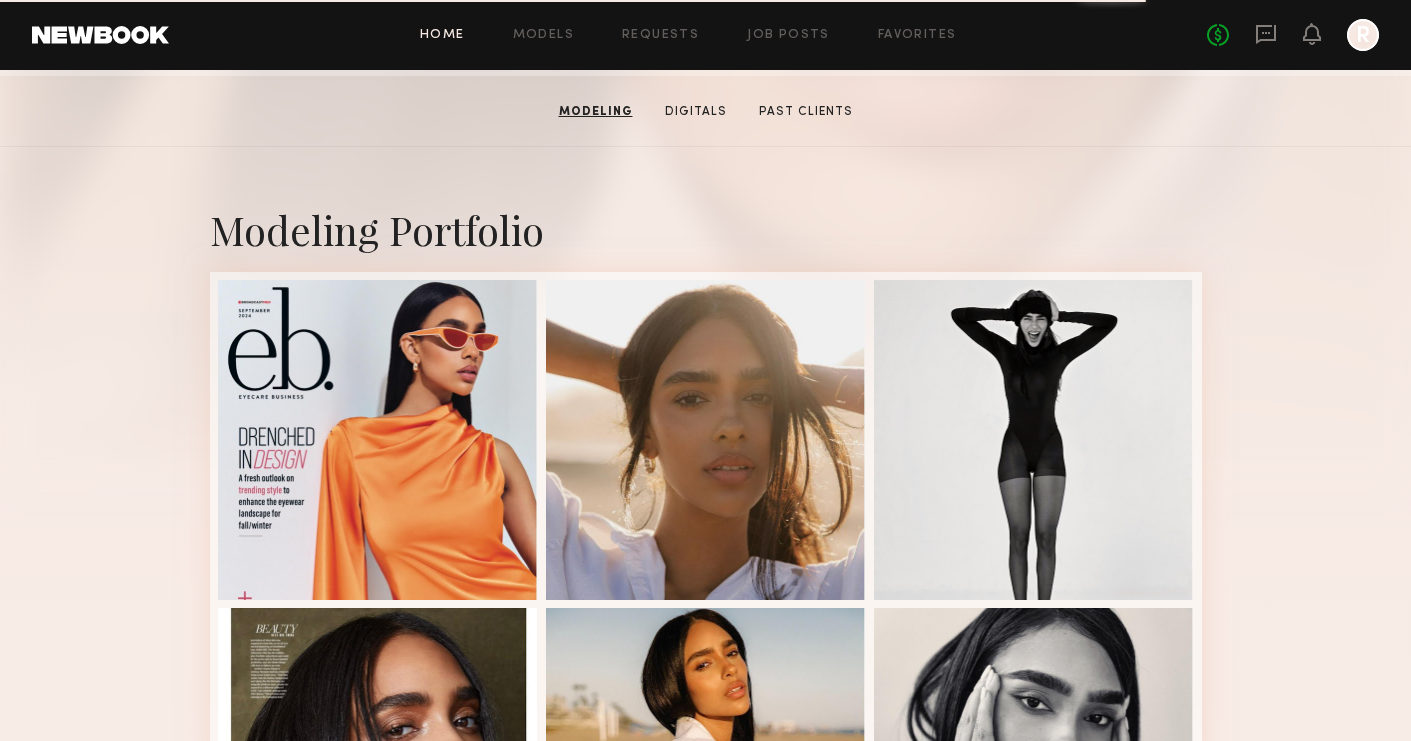 click on "Home" 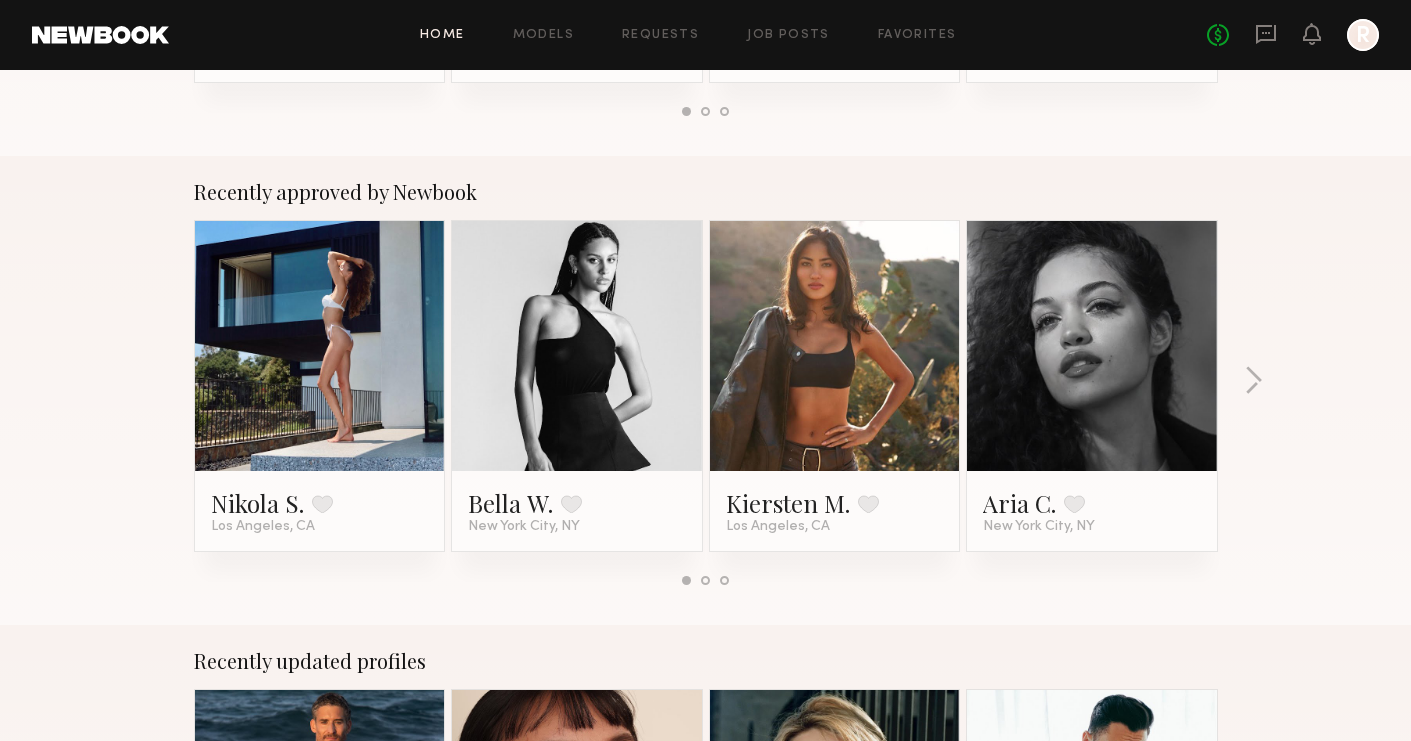 scroll, scrollTop: 702, scrollLeft: 0, axis: vertical 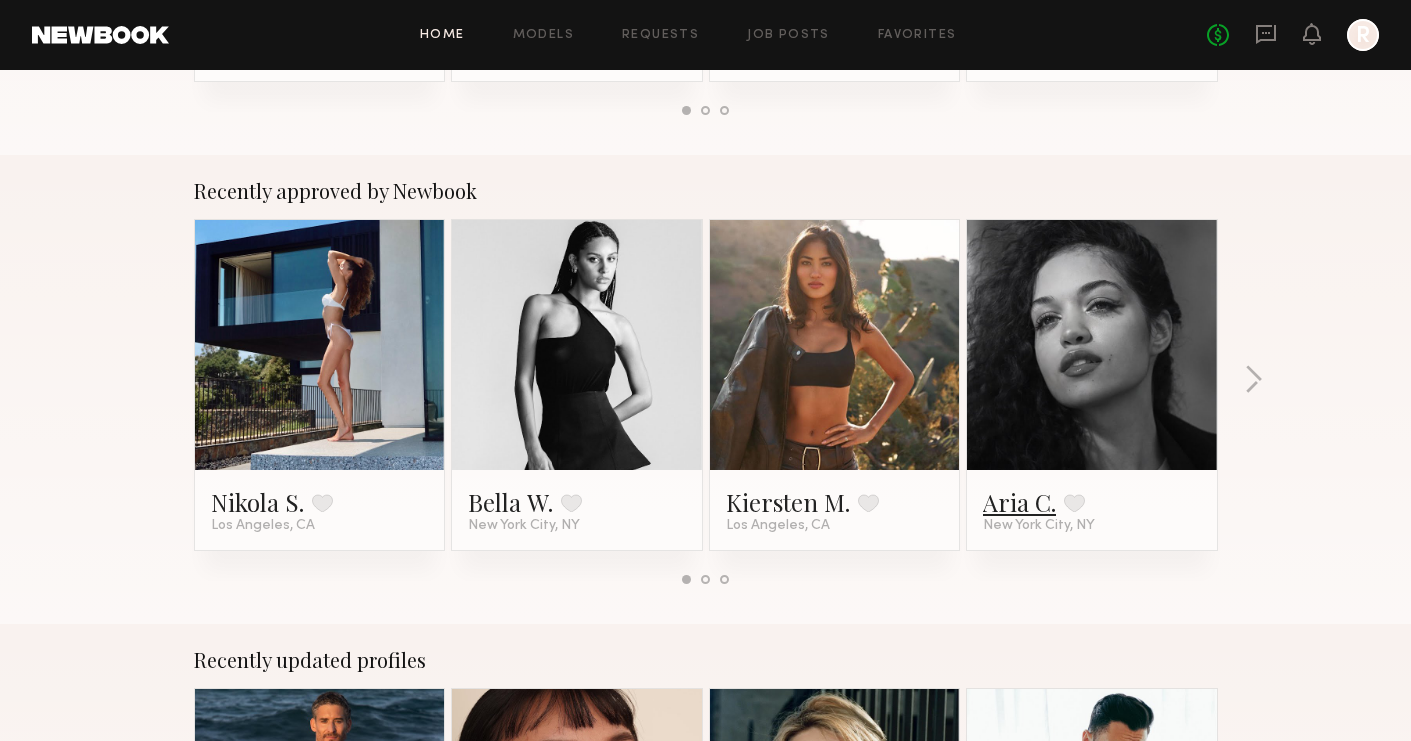 click on "Aria C." 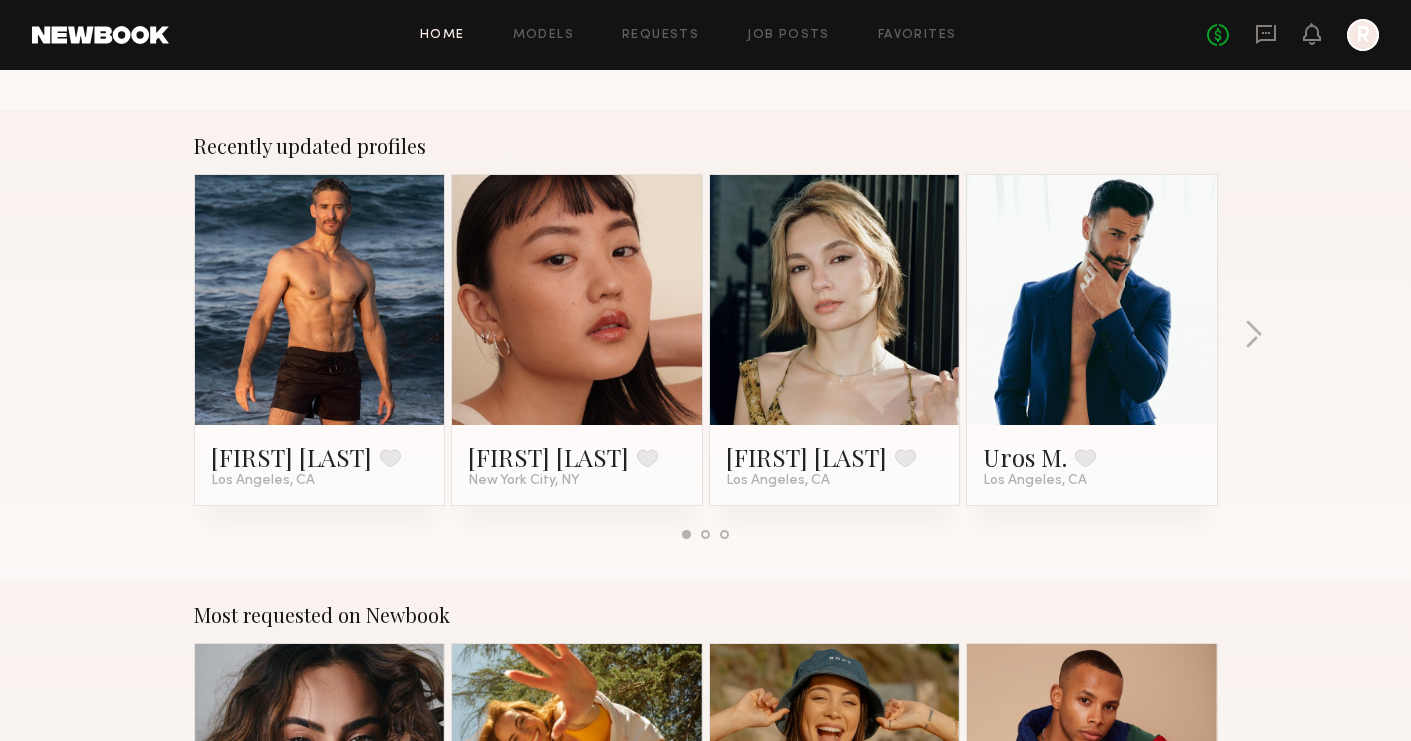 scroll, scrollTop: 1245, scrollLeft: 0, axis: vertical 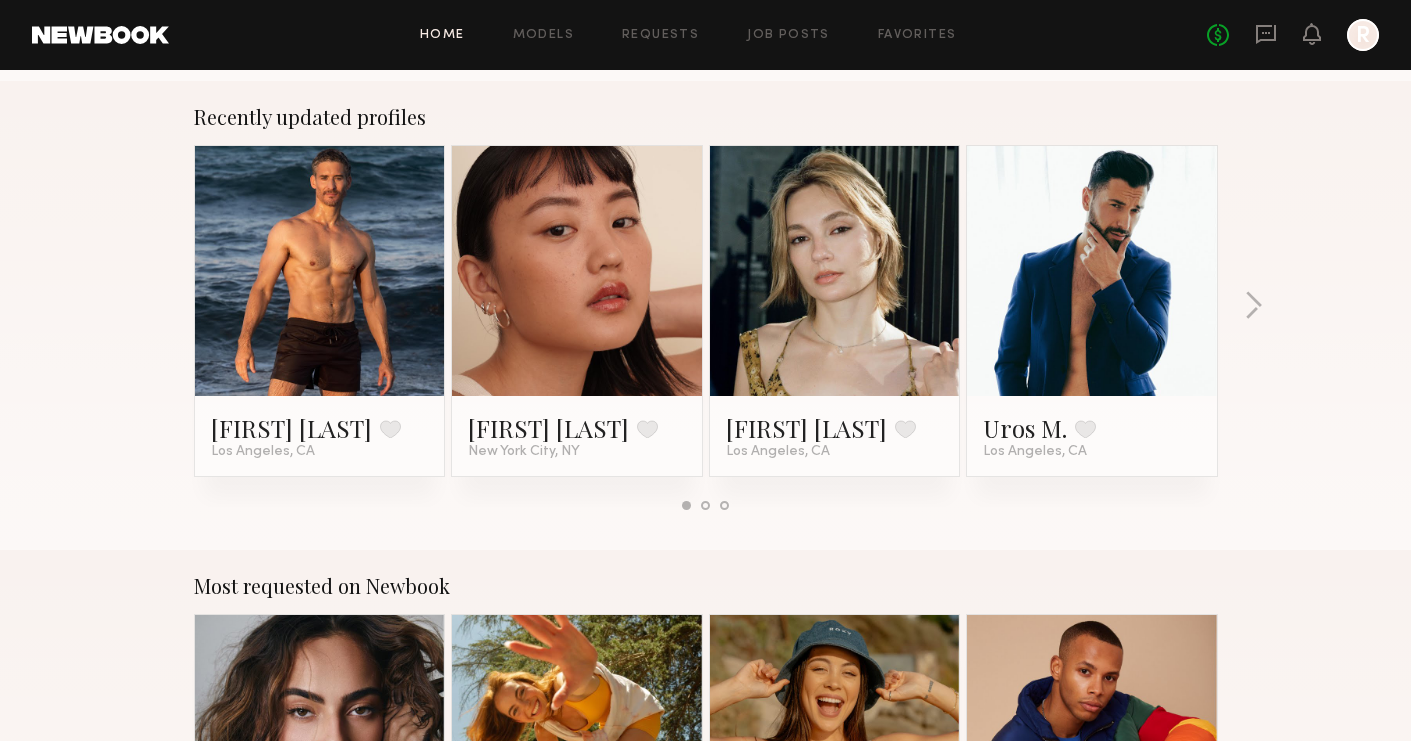 click on "Most requested on Newbook Moe S. Favorite Los Angeles, CA Haley G. Favorite Los Angeles, CA Brynne E. Favorite Los Angeles, CA Dorion W. Favorite Los Angeles, CA" 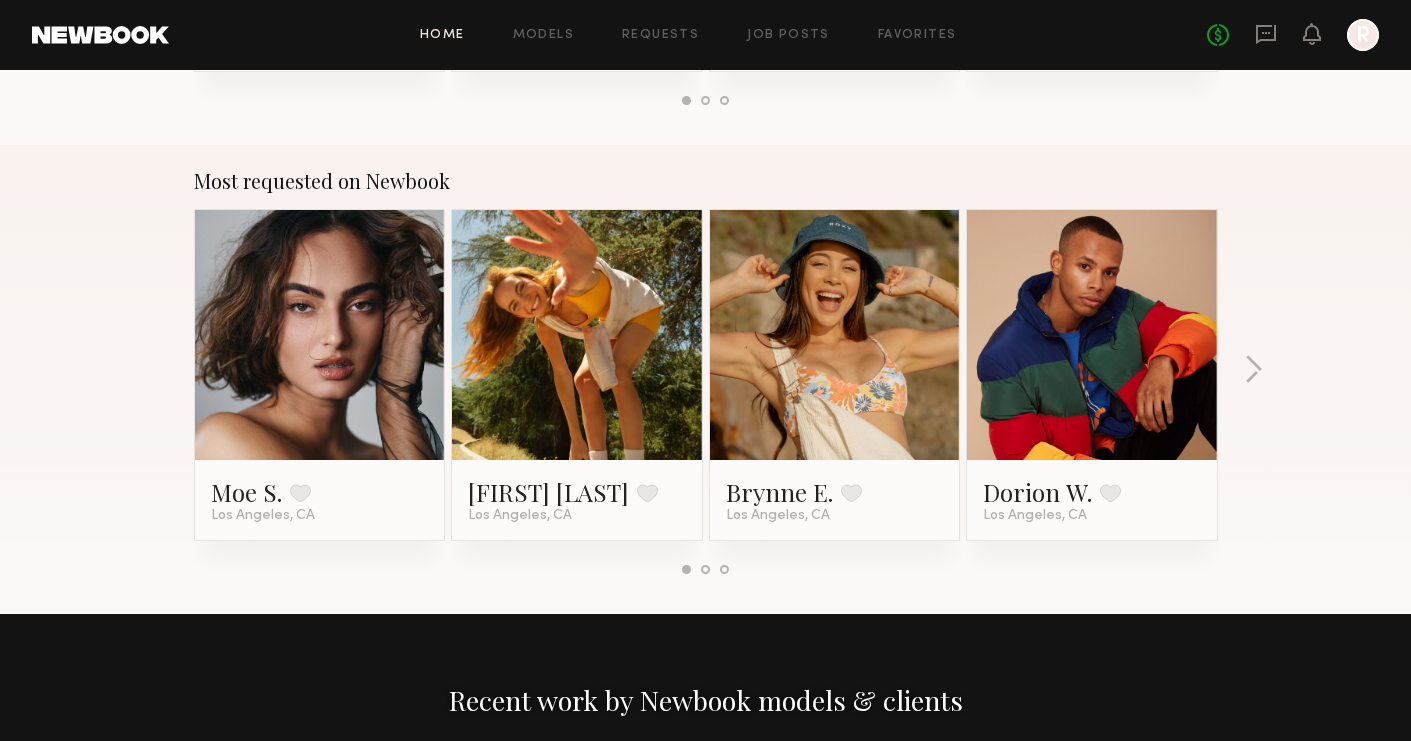 scroll, scrollTop: 1672, scrollLeft: 0, axis: vertical 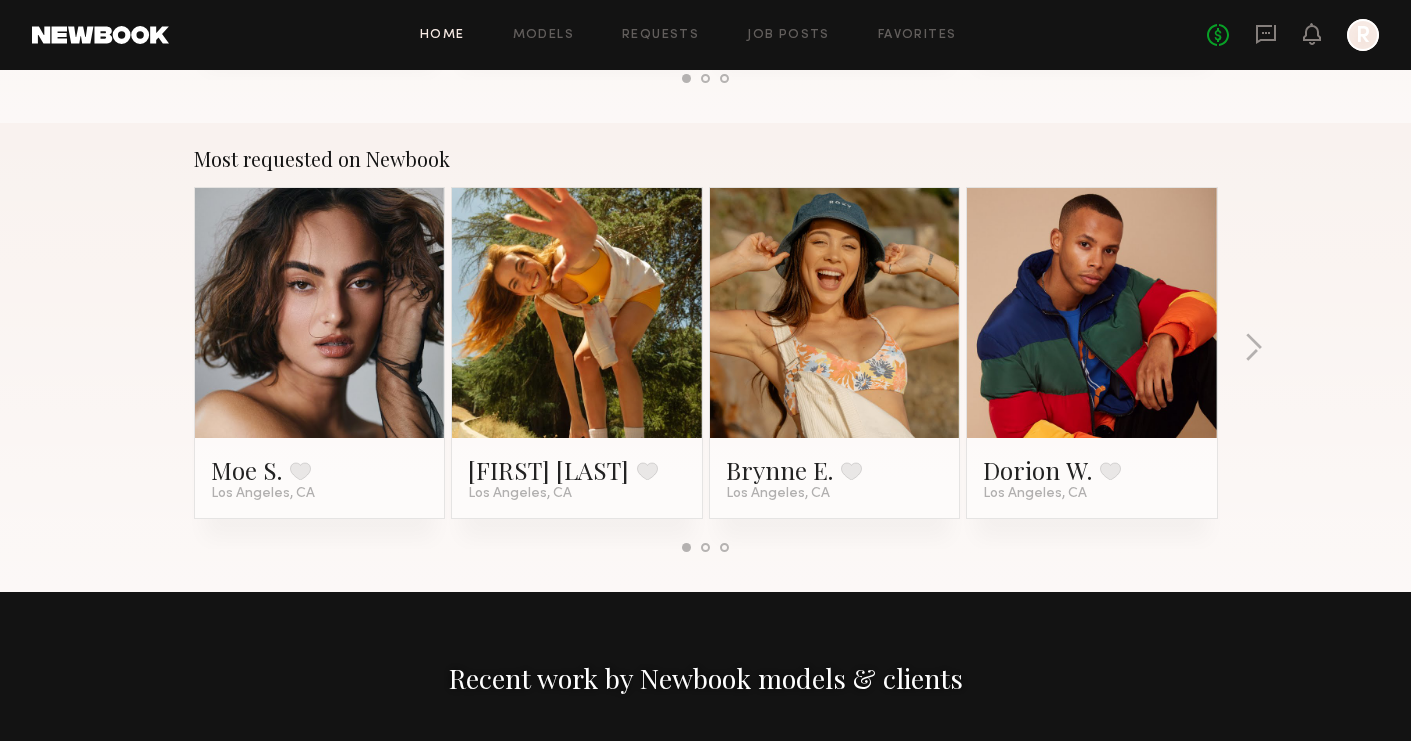 click 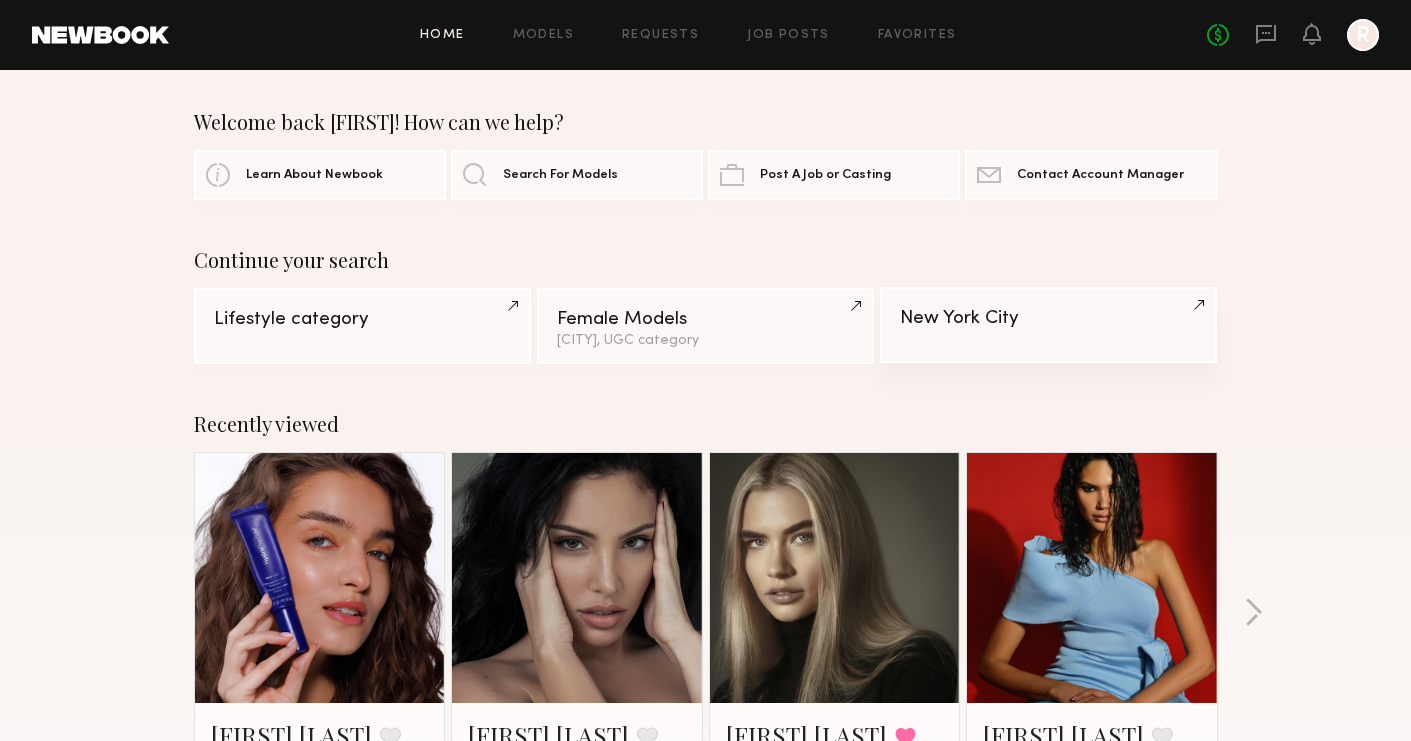 scroll, scrollTop: 0, scrollLeft: 0, axis: both 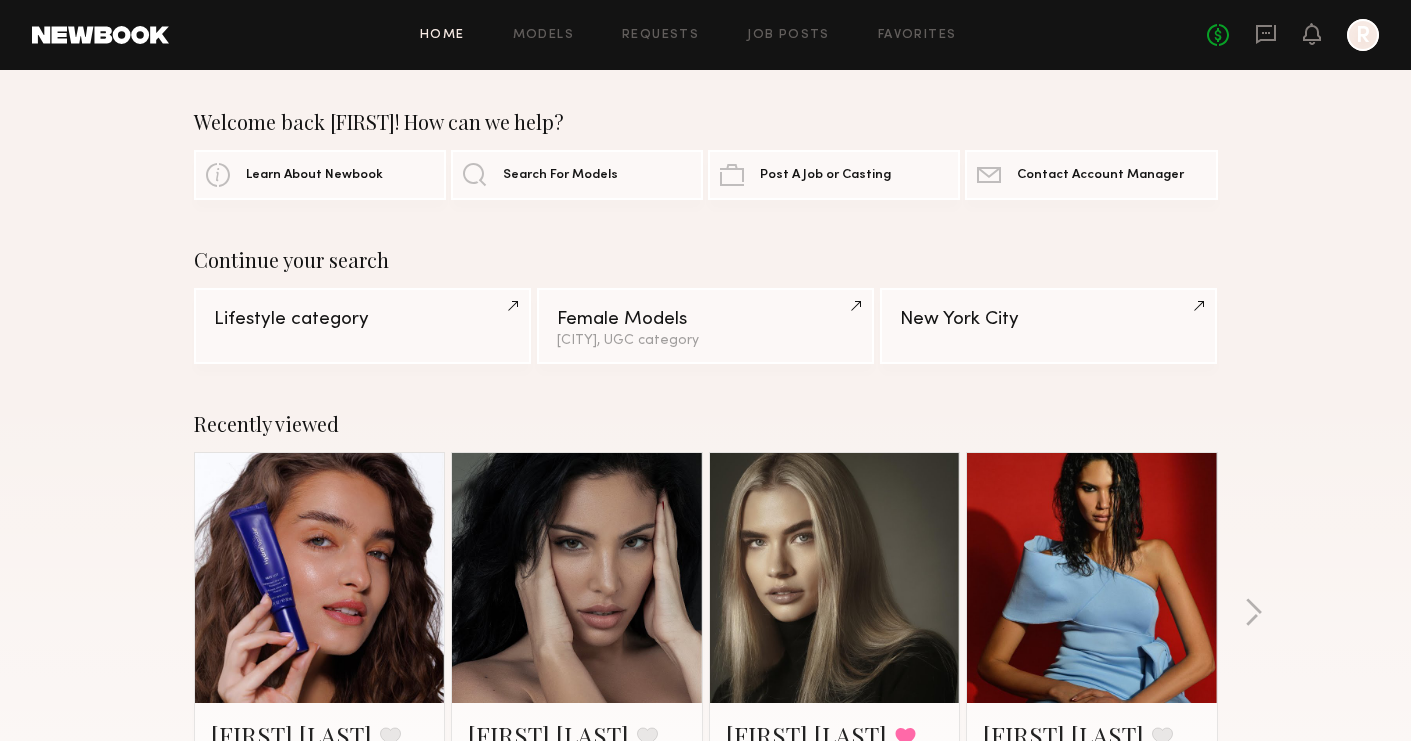 click on "Continue your search" 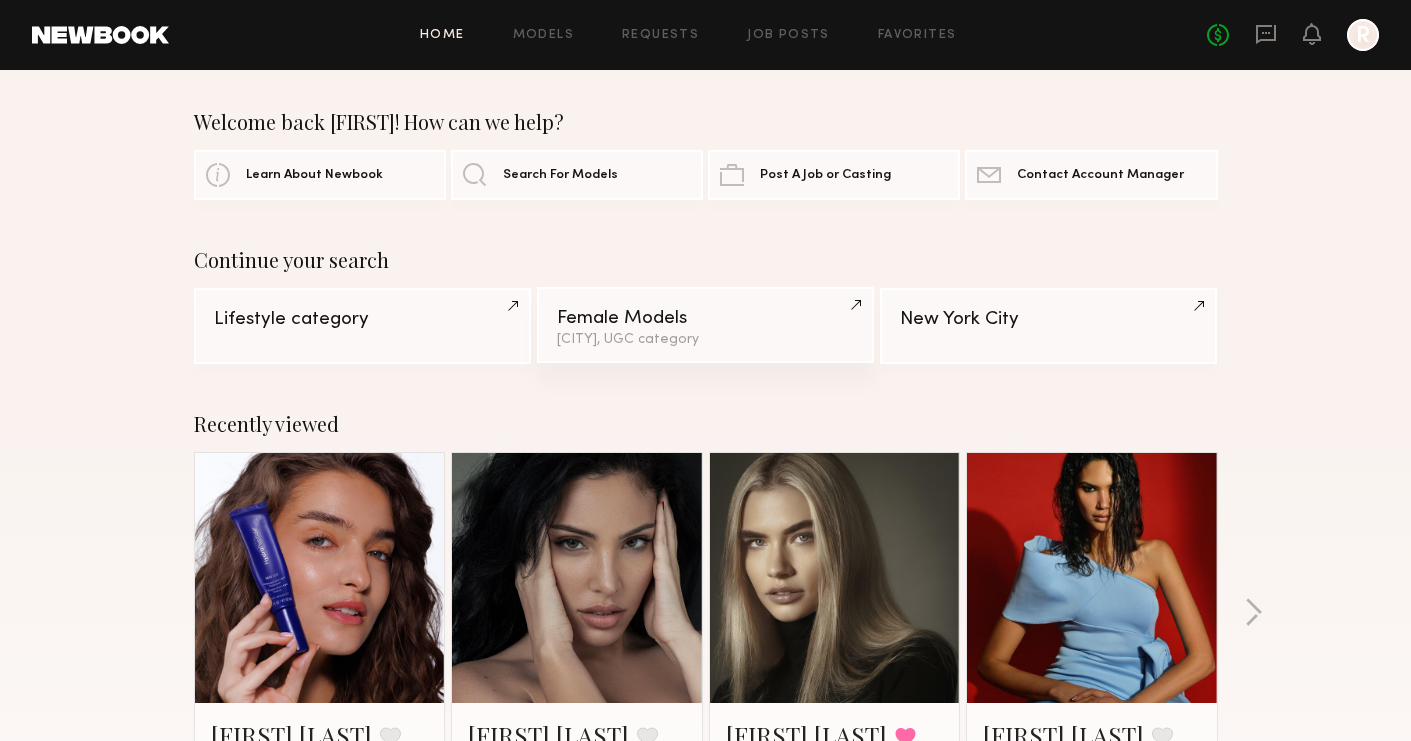 click on "Female Models" 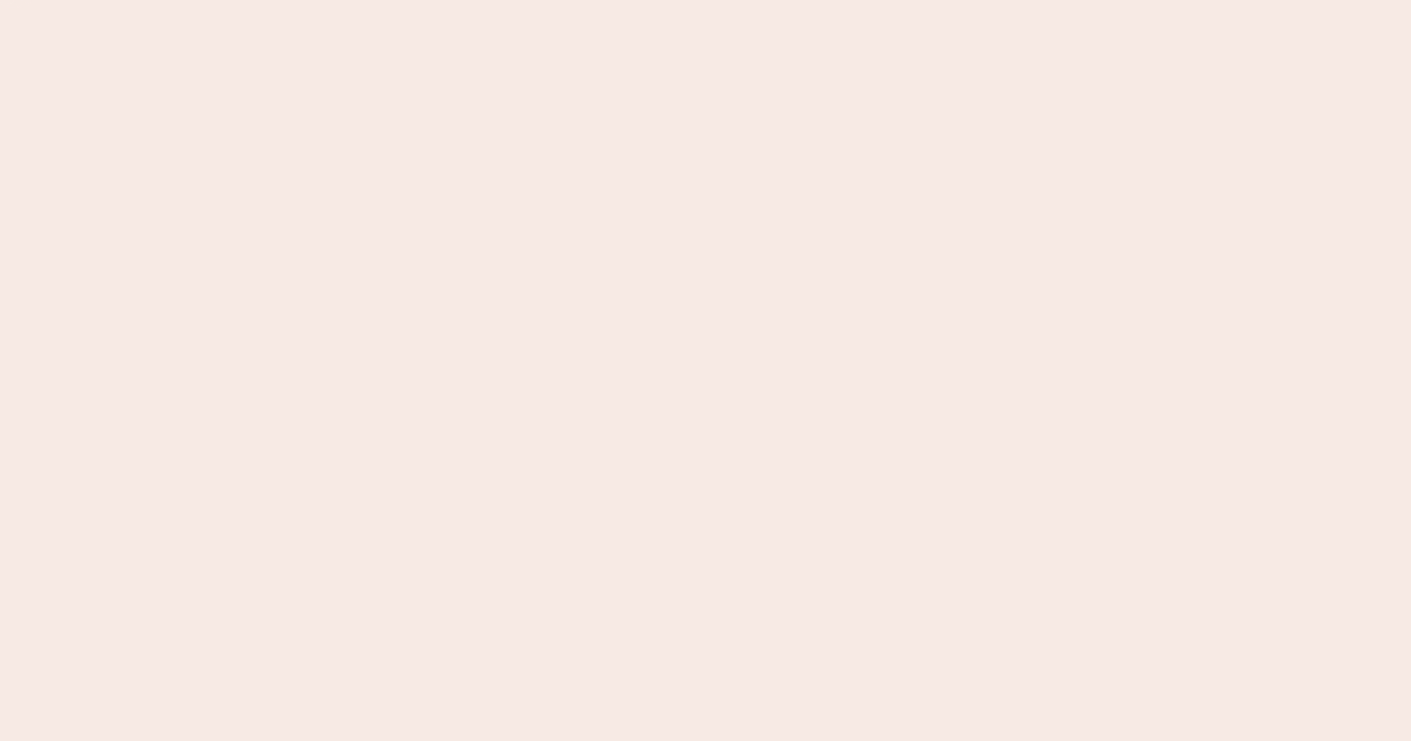 scroll, scrollTop: 0, scrollLeft: 0, axis: both 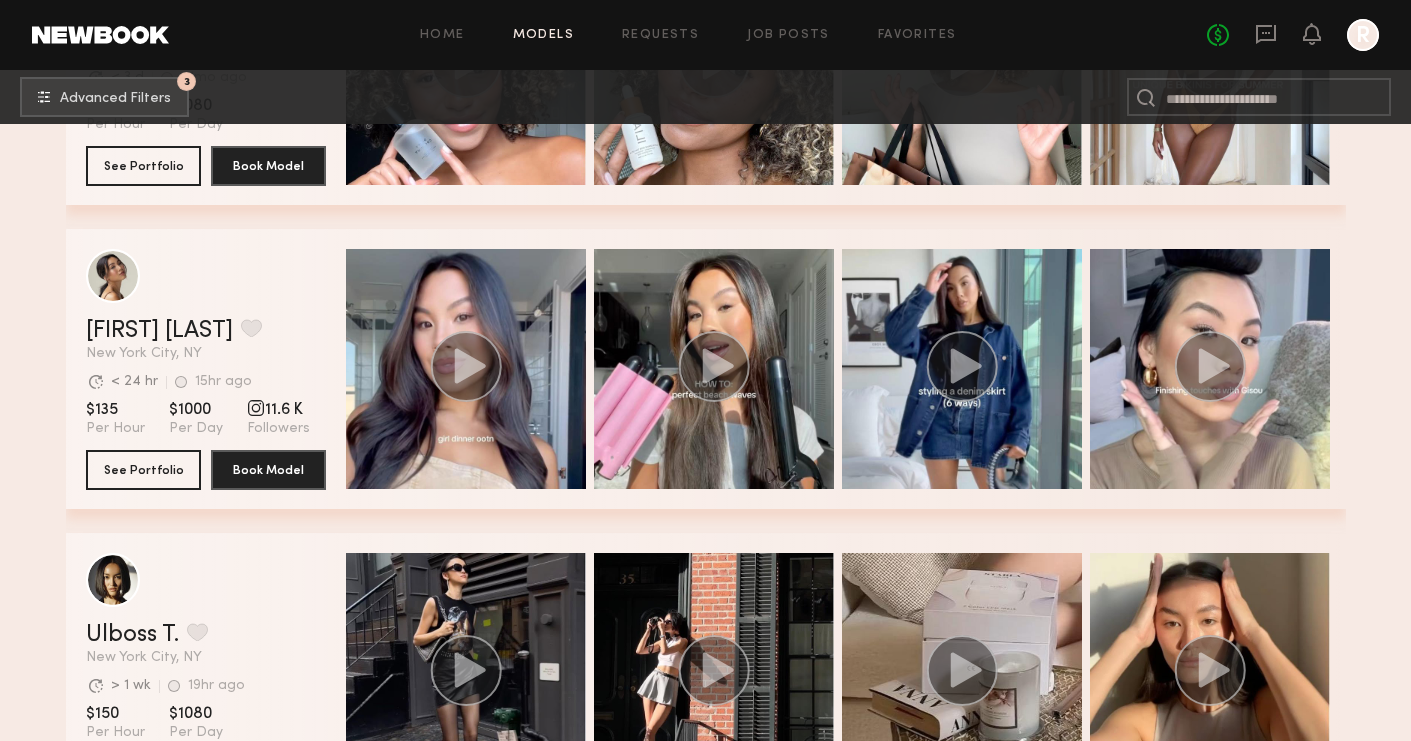 click on "[FIRST] [LAST] Favorite [CITY], [STATE] Avg. request response time < 24 hr [TIME] Last Online View Portfolio Avg. request response time < 24 hr [TIME] Last Online [PRICE] Per Hour [PRICE] Per Day [NUMBER] Followers See Portfolio Book Model" 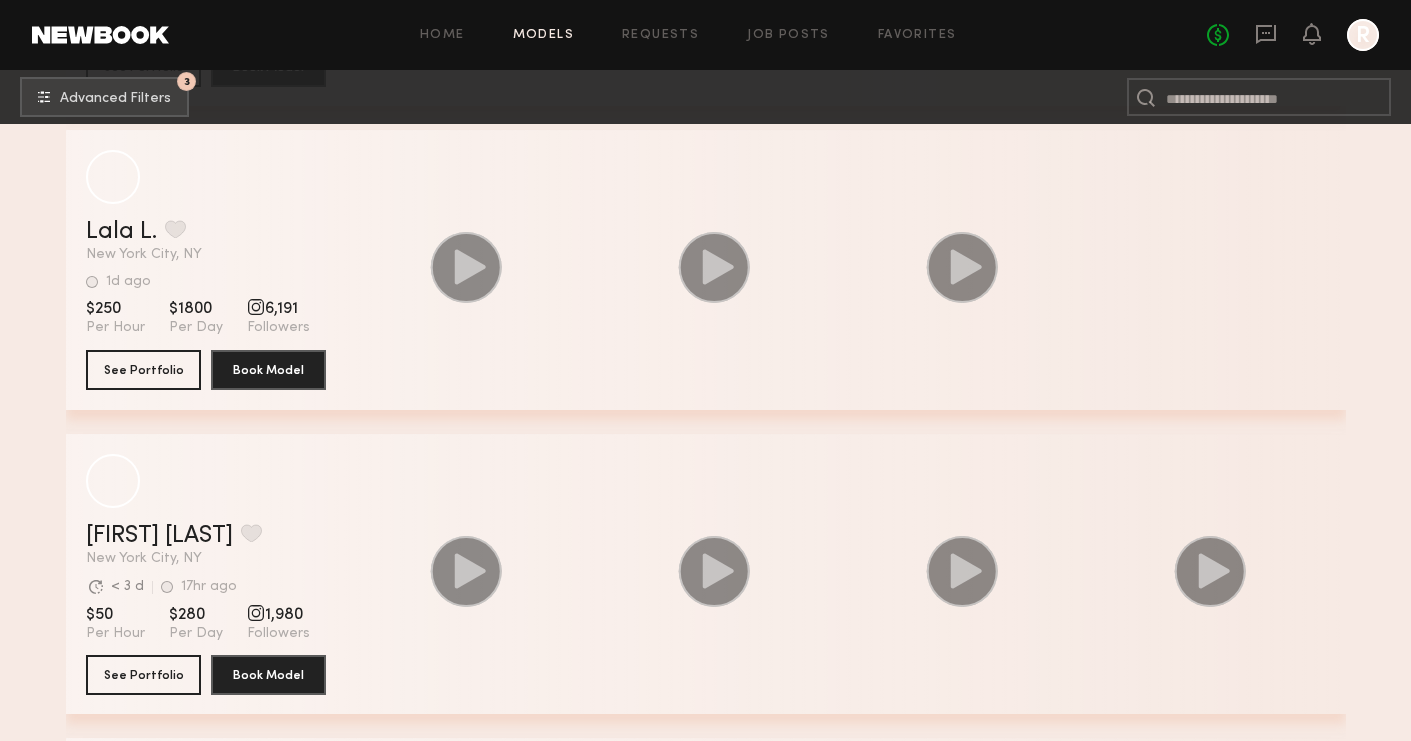 scroll, scrollTop: 25574, scrollLeft: 0, axis: vertical 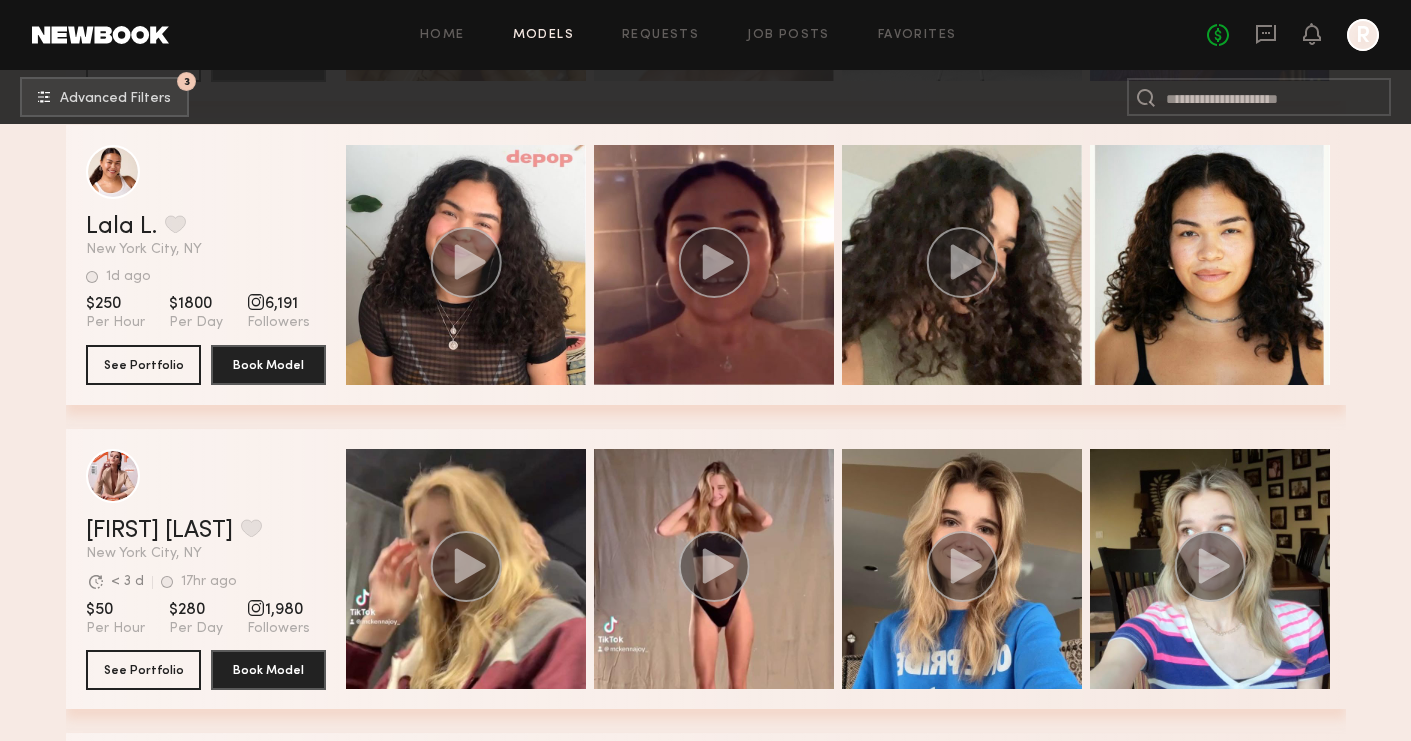 click on "[FIRST] [LAST] Favorite [CITY], [STATE] Avg. request response time < 3 d 17hr ago Last Online View Portfolio Avg. request response time < 3 d 17hr ago Last Online $50 Per Hour $280 Per Day 1,980 Followers See Portfolio Book Model" 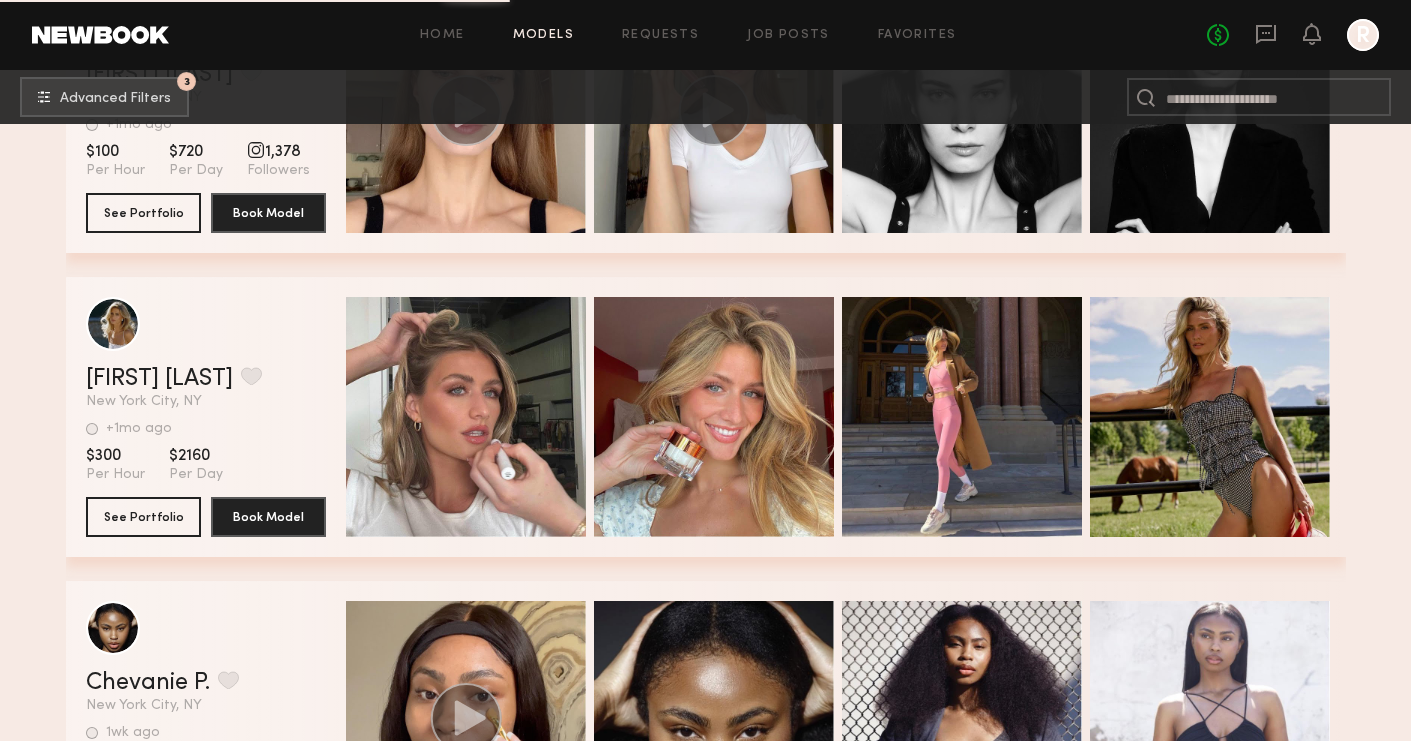 scroll, scrollTop: 50677, scrollLeft: 0, axis: vertical 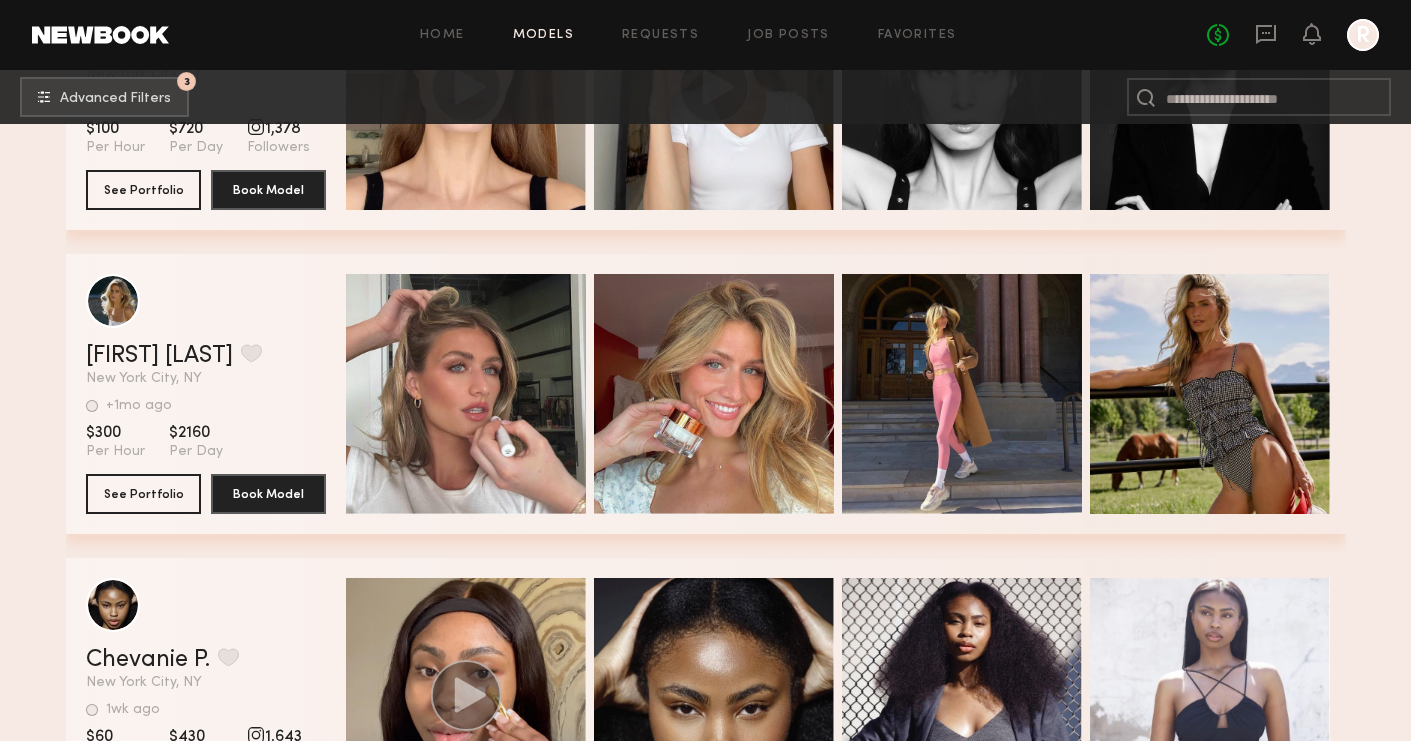 click on "[FIRST] [LAST] Favorite [CITY], [STATE] +1mo ago Last Online View Portfolio +1mo ago Last Online $300 Per Hour $2160 Per Day See Portfolio Book Model Quick Preview Quick Preview Quick Preview Quick Preview" 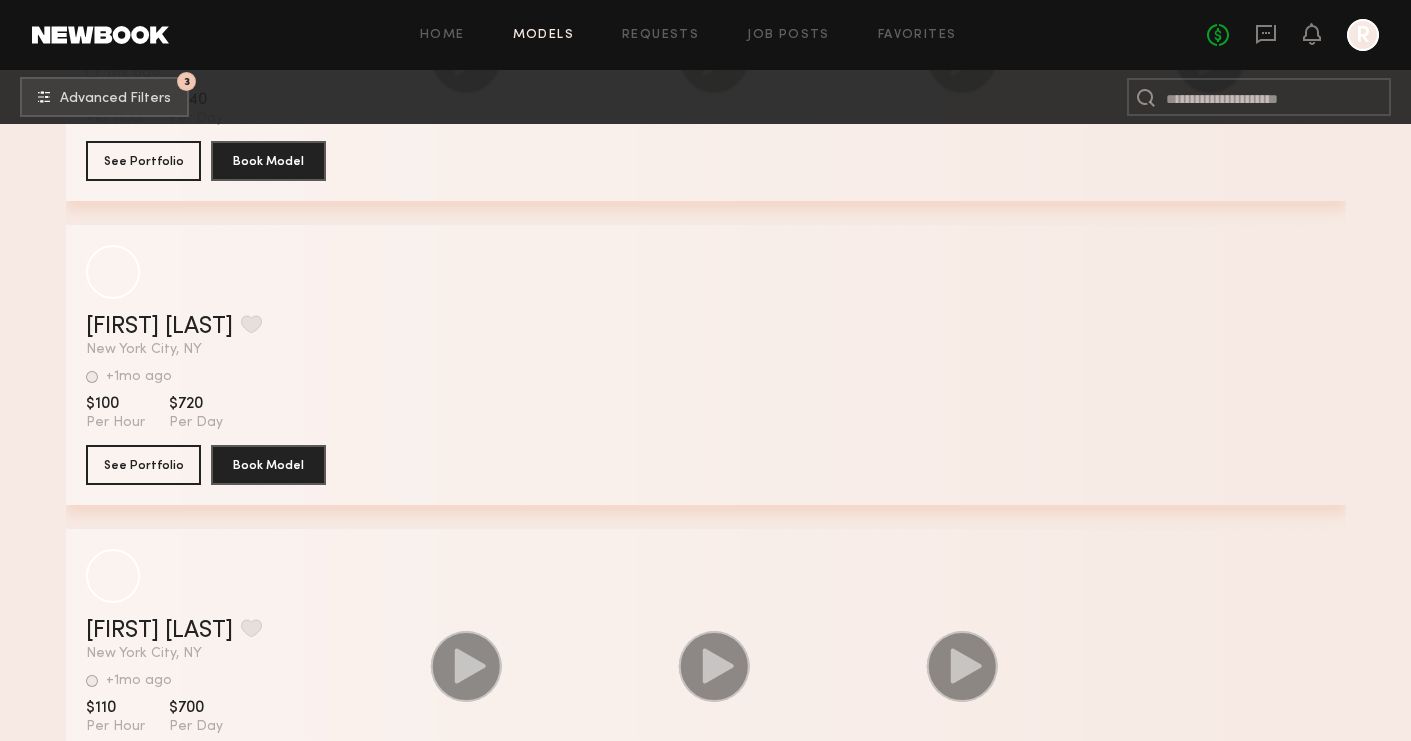 scroll, scrollTop: 60436, scrollLeft: 0, axis: vertical 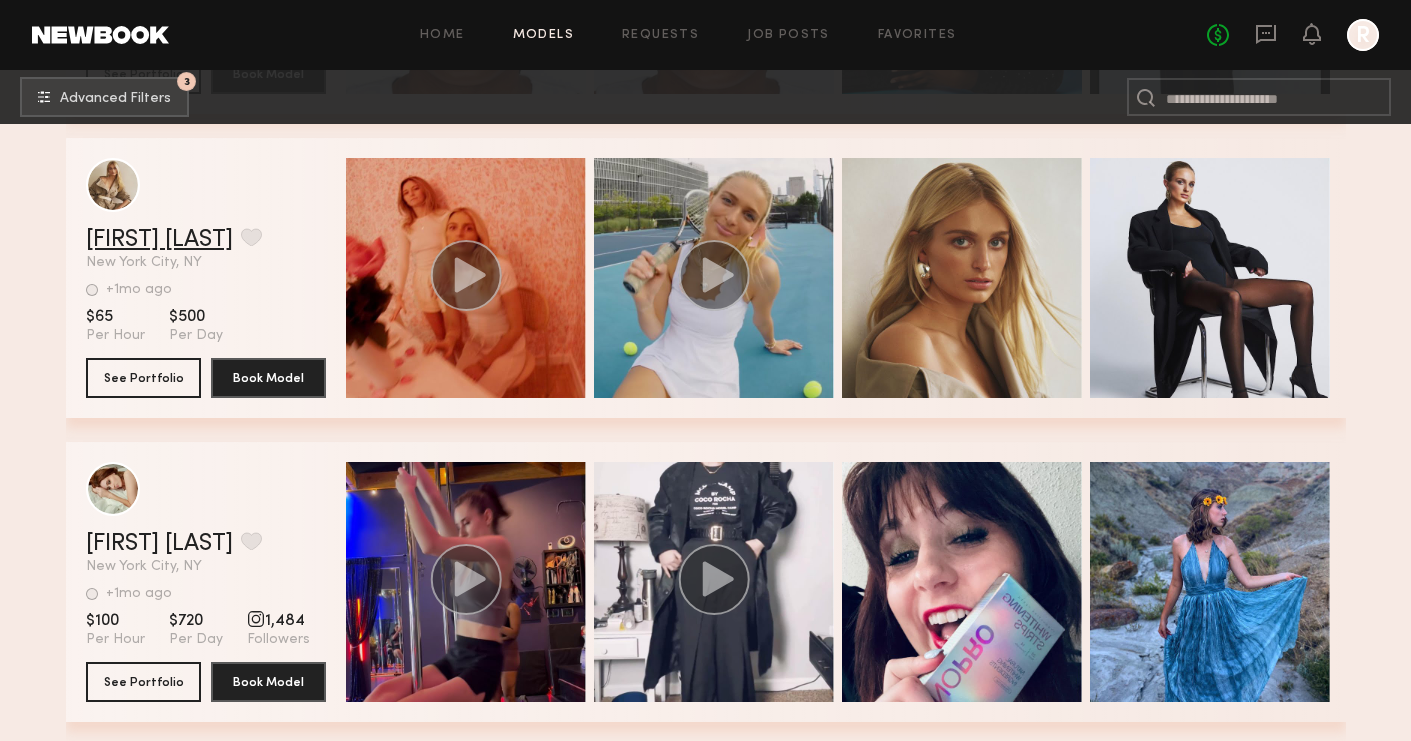 click on "[FIRST] [LAST]" 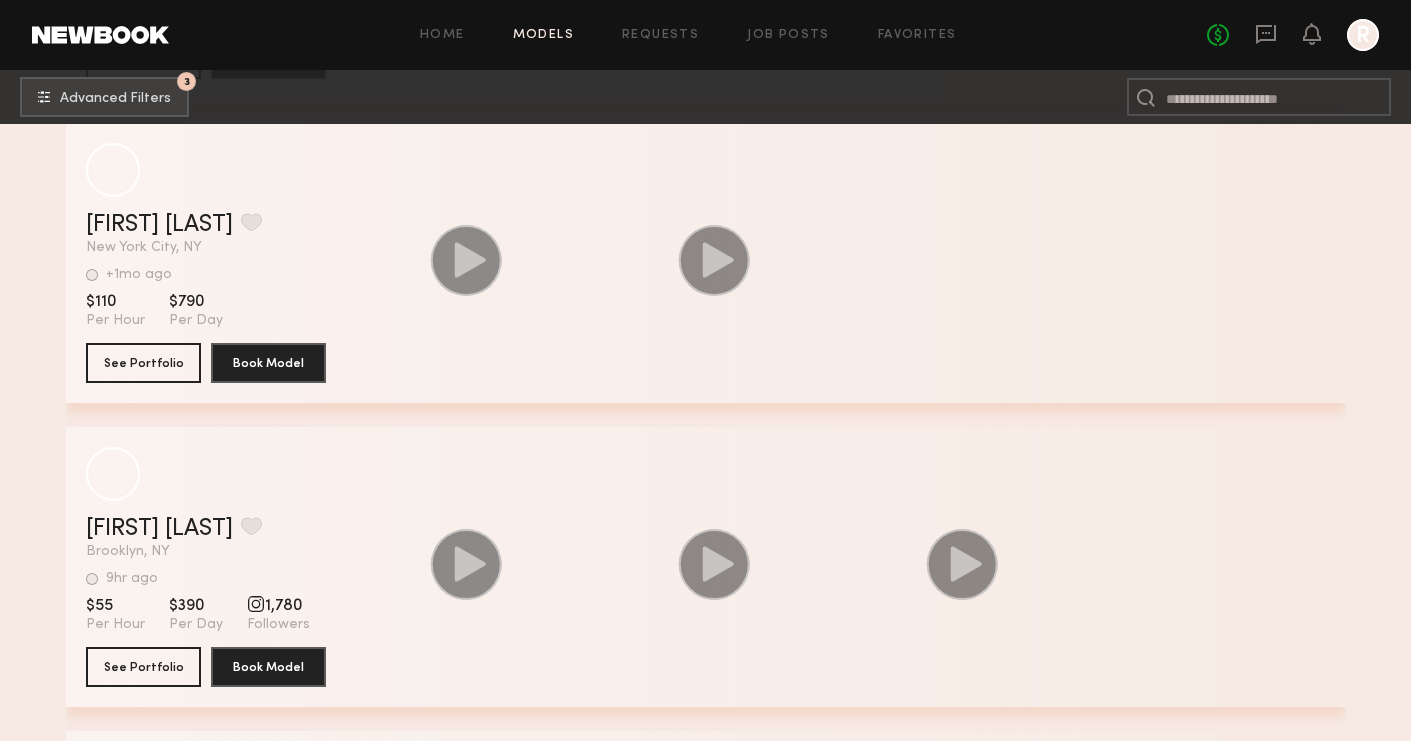 scroll, scrollTop: 69656, scrollLeft: 0, axis: vertical 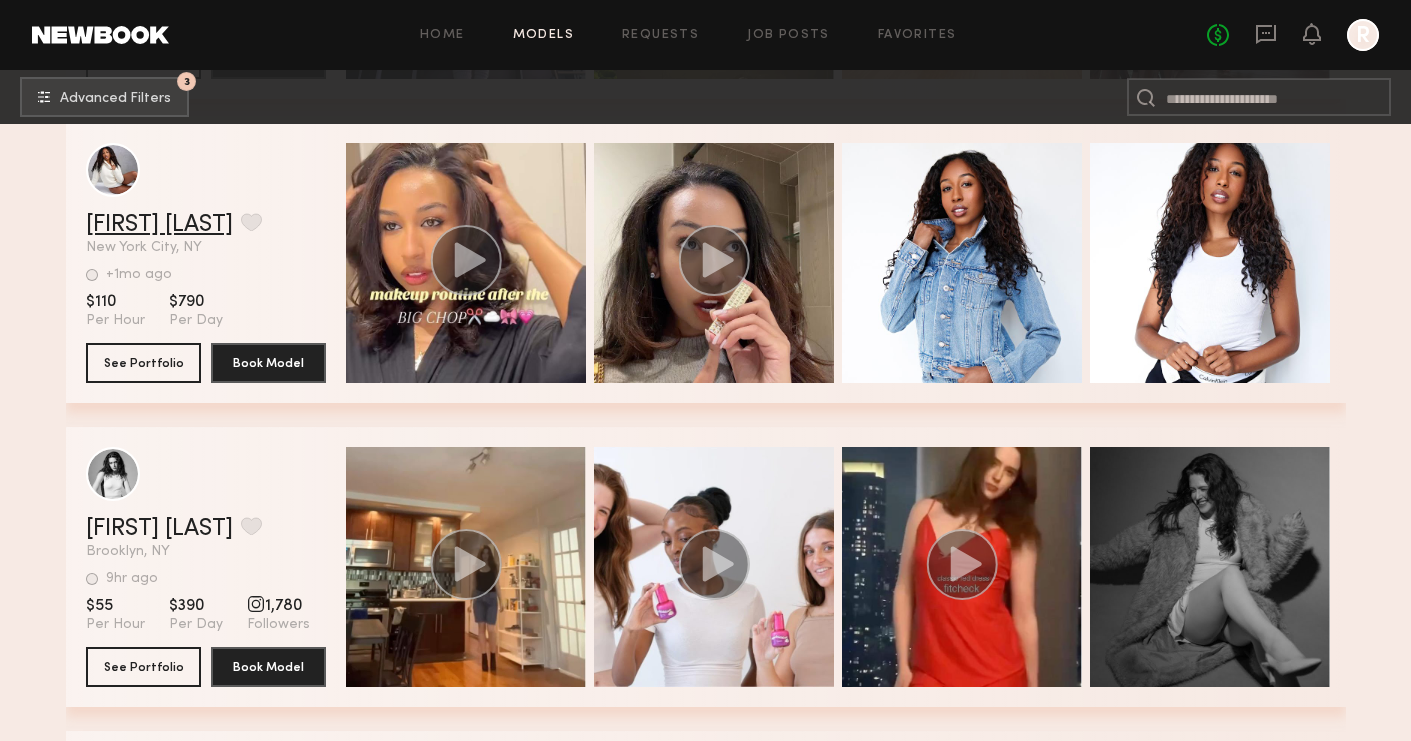 click on "[FIRST] [LAST]" 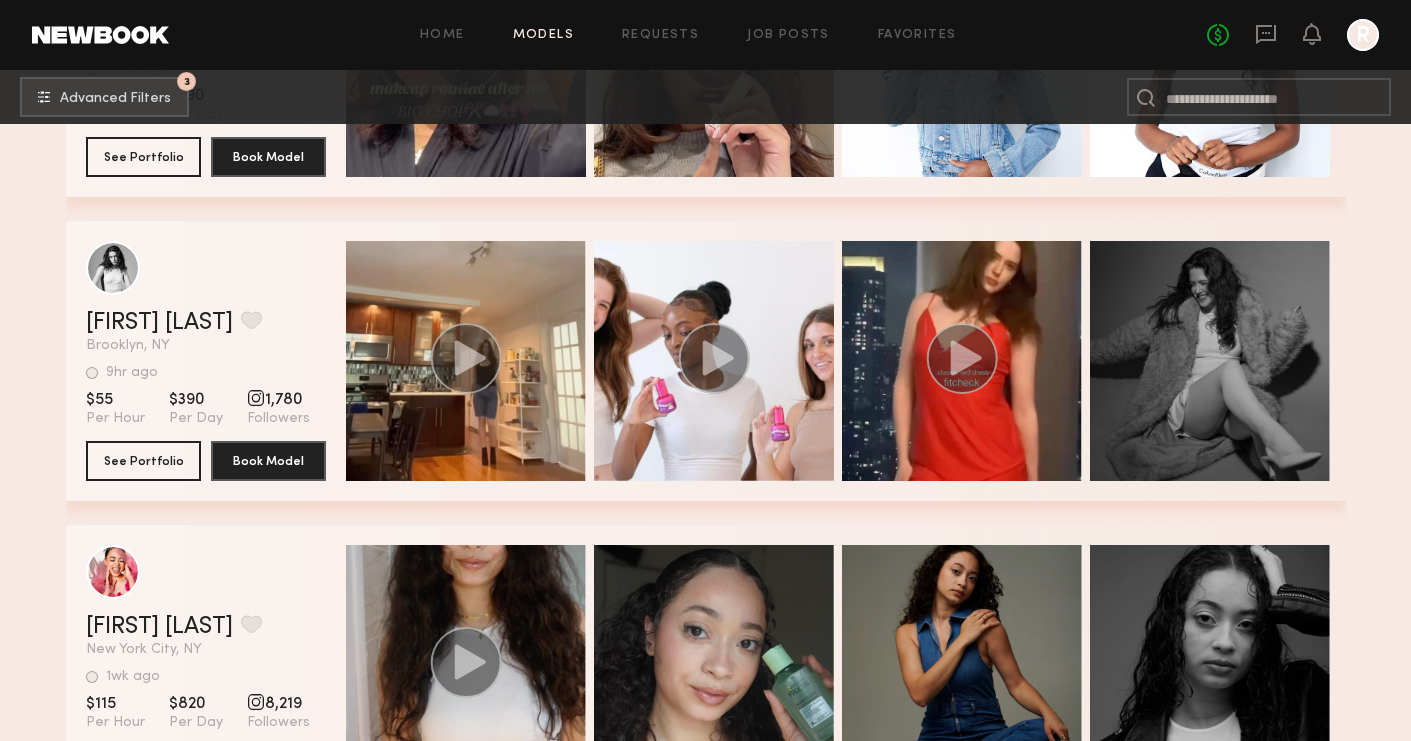 scroll, scrollTop: 69864, scrollLeft: 0, axis: vertical 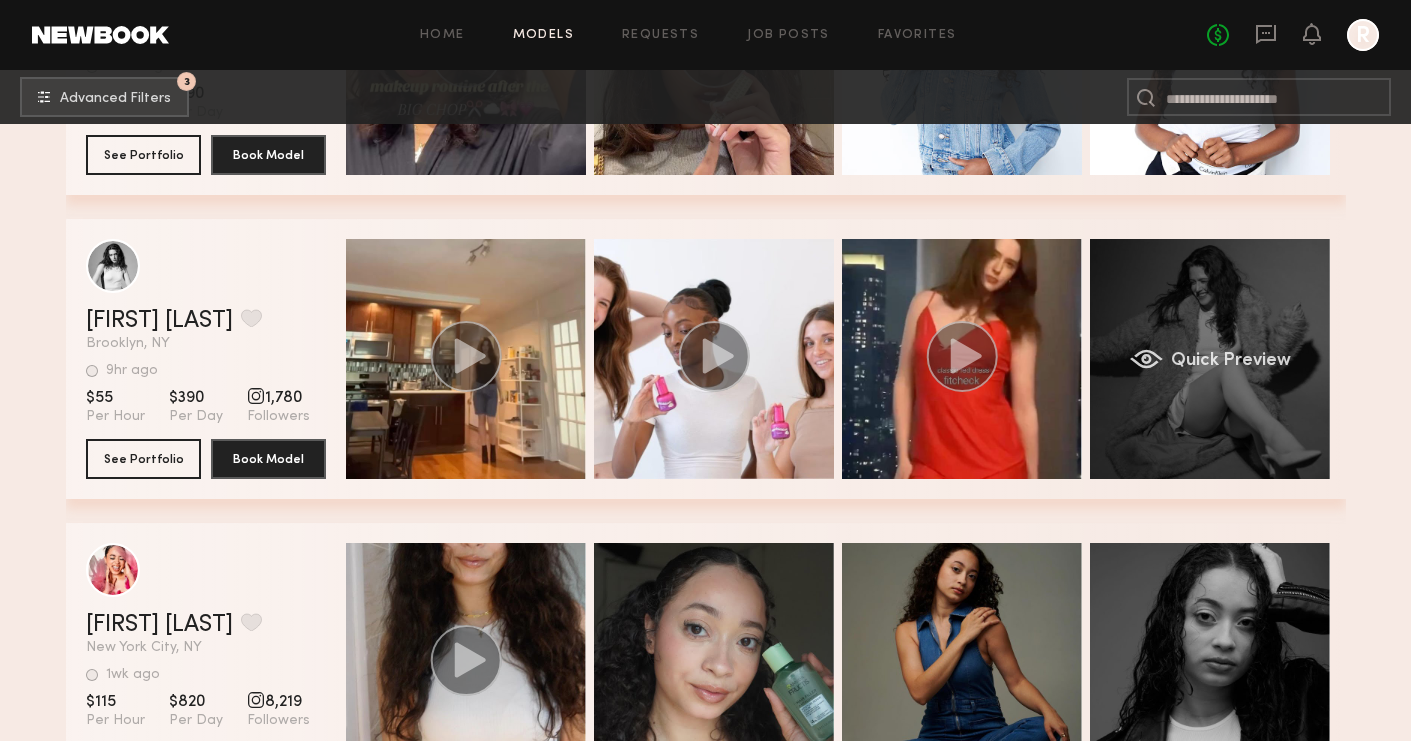 click on "Quick Preview" 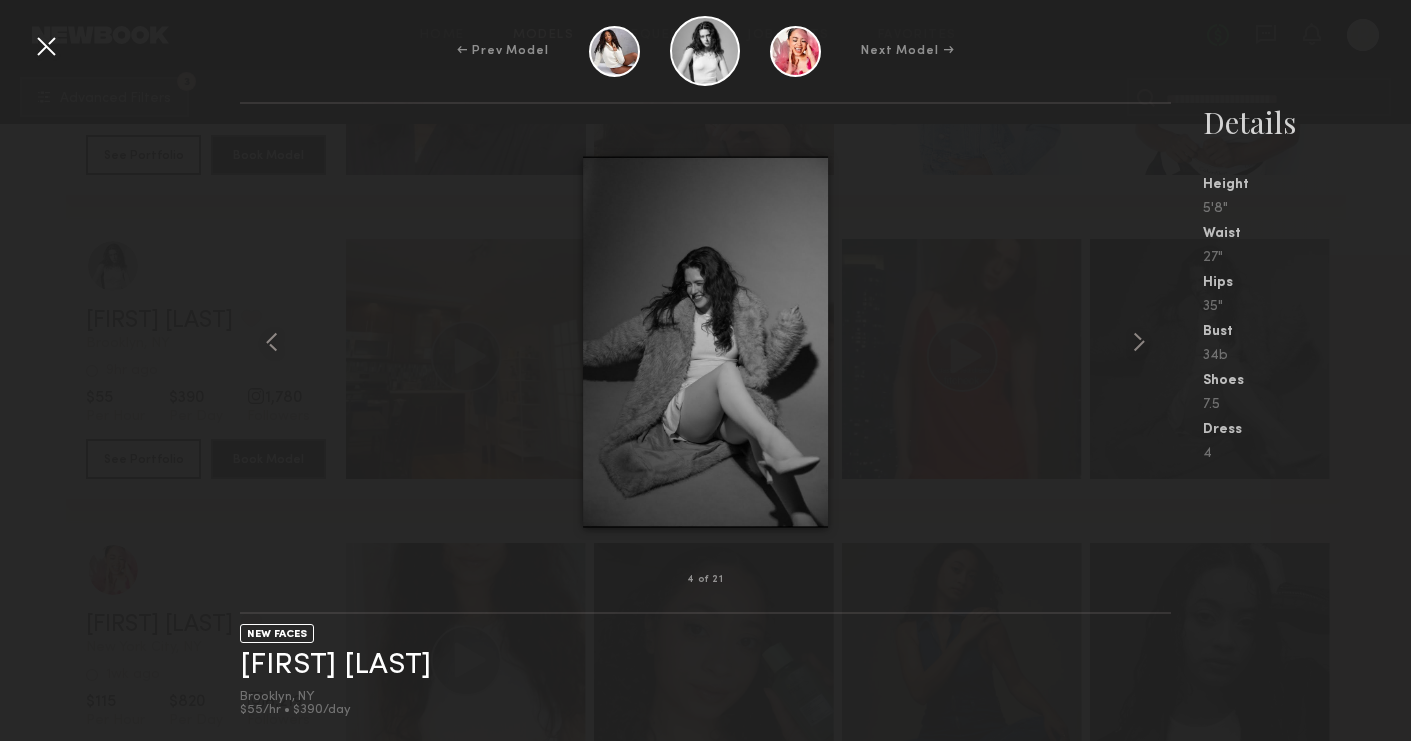 click at bounding box center (46, 46) 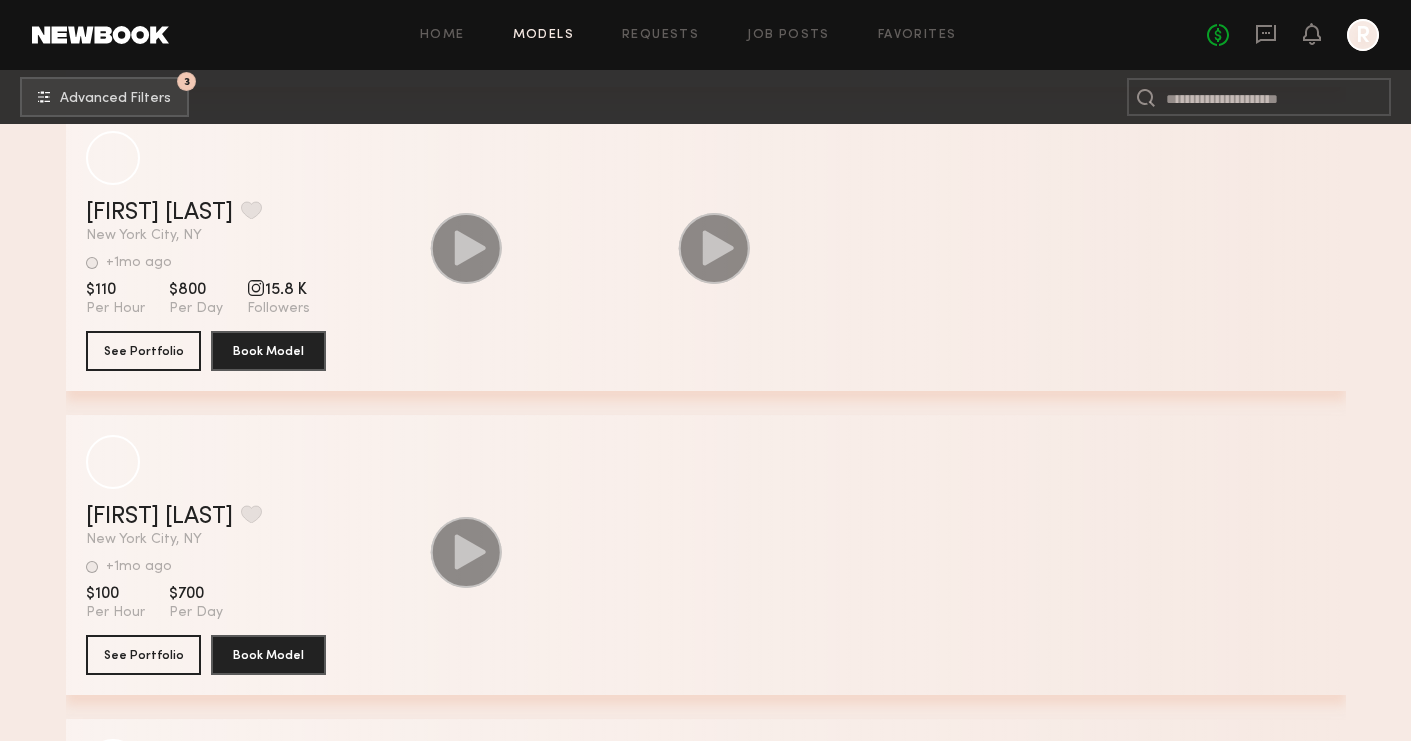 scroll, scrollTop: 98552, scrollLeft: 0, axis: vertical 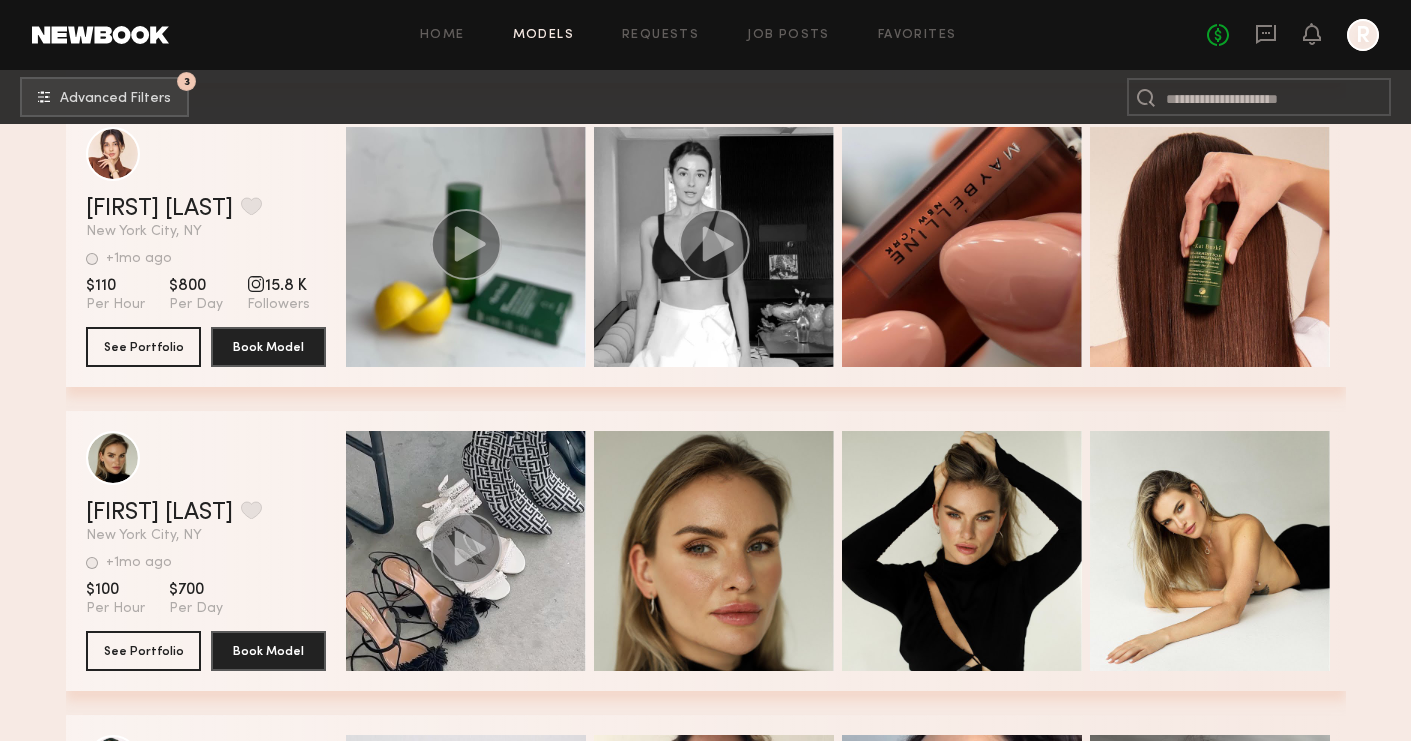 click on "No fees up to $5,000 R" 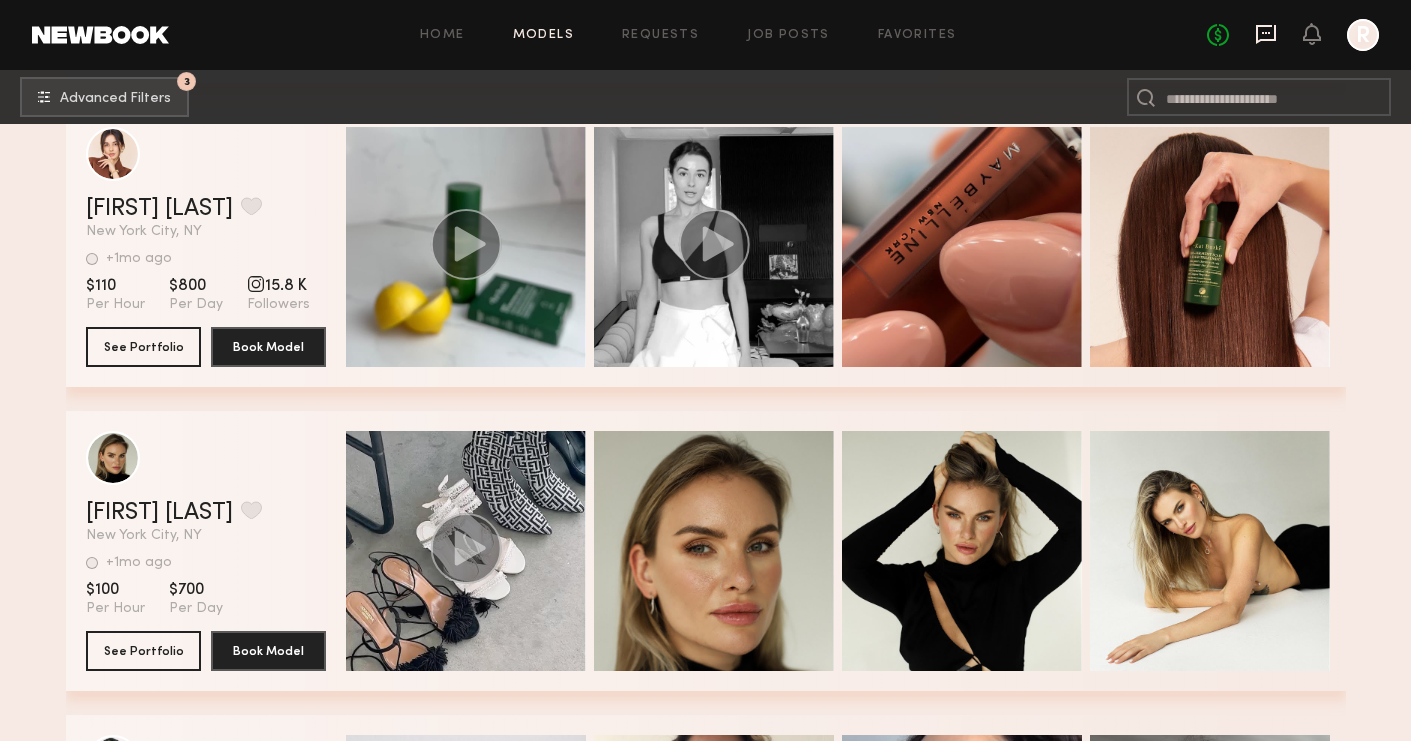 click 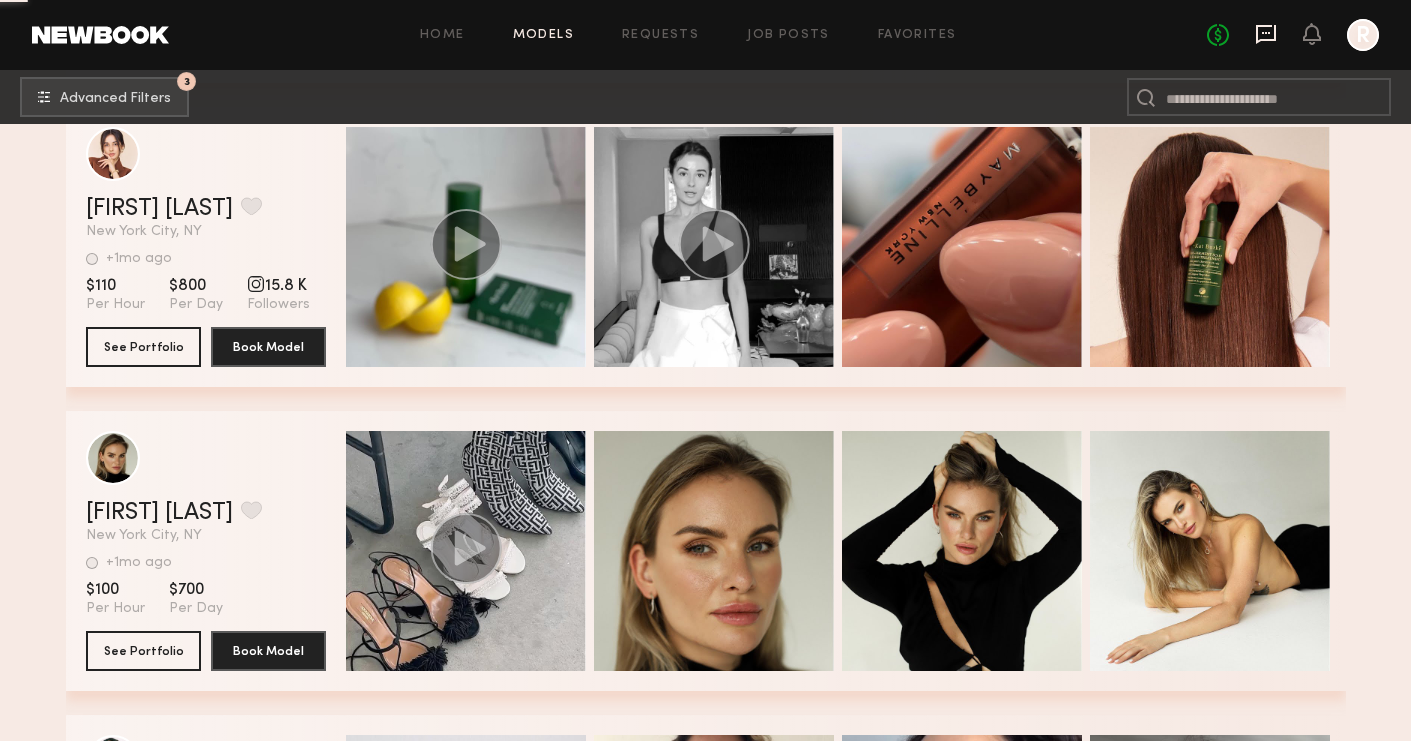 scroll, scrollTop: 0, scrollLeft: 0, axis: both 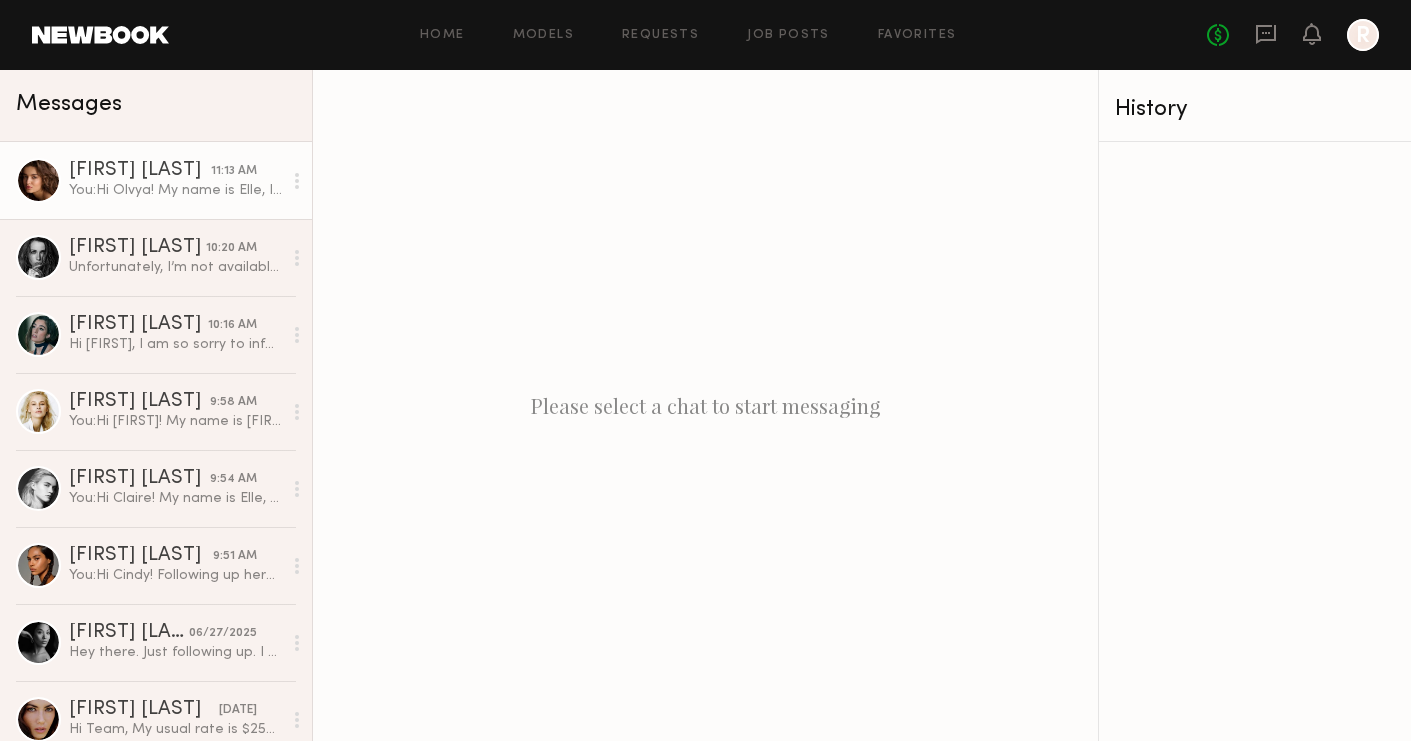 click on "You:  Hi Olvya! My name is Elle, I'm on the Kristin Ess Hair team. We're doing a mini social shoot tomorrow at a salon with our celebrity hair artists and would love to have you be a model for us. We'll be focusing on in the chair social media content and would need you to be our hair model for some social videos. The time committment is 1:30pm-5:00pm tomorrow and we have $100 an hour budgeted. Would you be interested?" 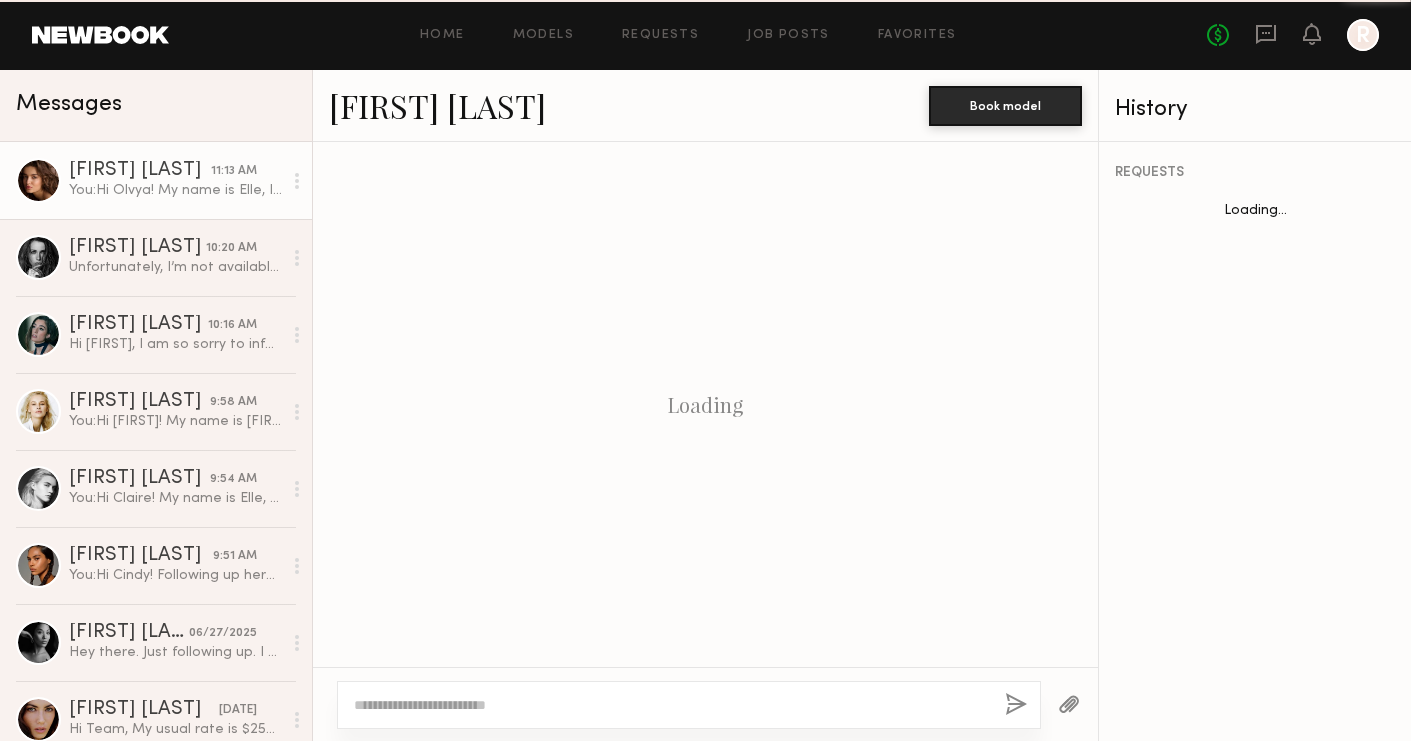 scroll, scrollTop: 671, scrollLeft: 0, axis: vertical 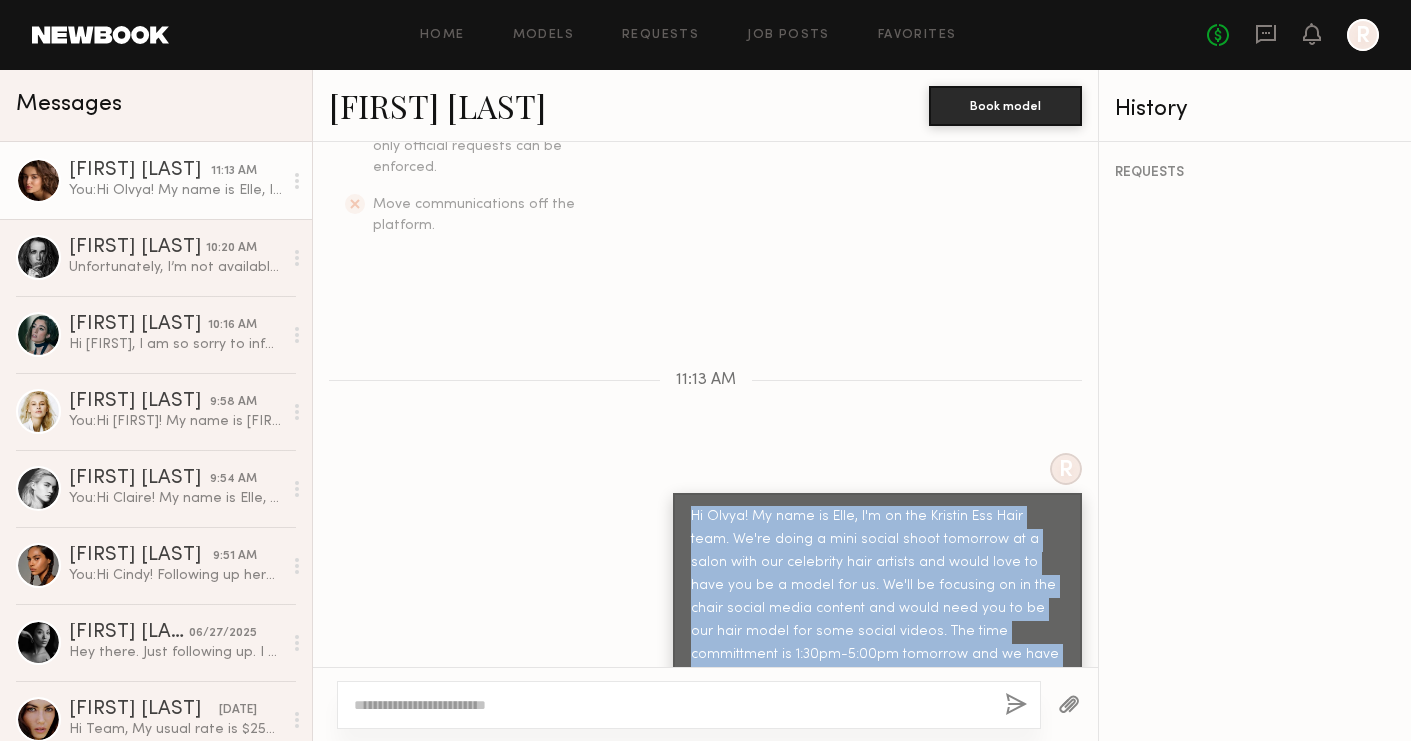 drag, startPoint x: 811, startPoint y: 635, endPoint x: 686, endPoint y: 458, distance: 216.68872 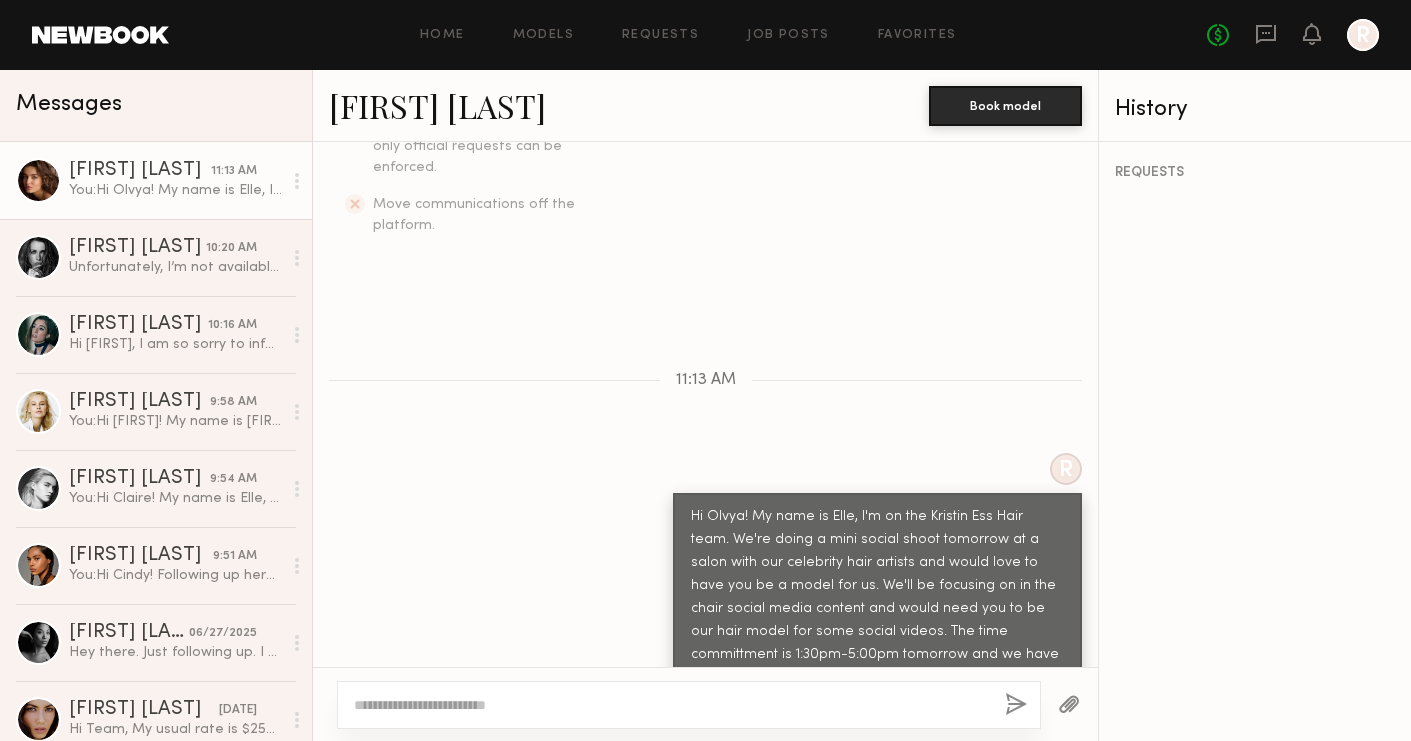 click on "REQUESTS" 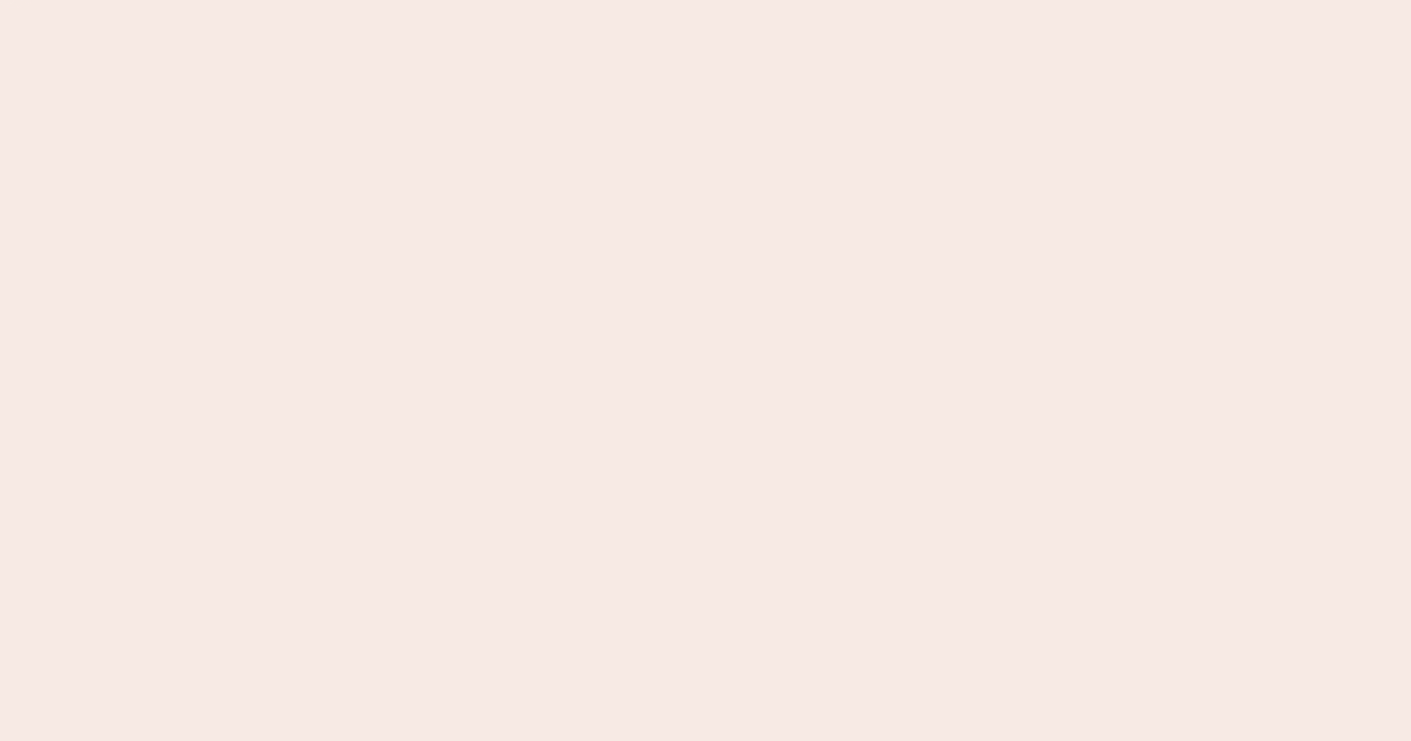 scroll, scrollTop: 0, scrollLeft: 0, axis: both 